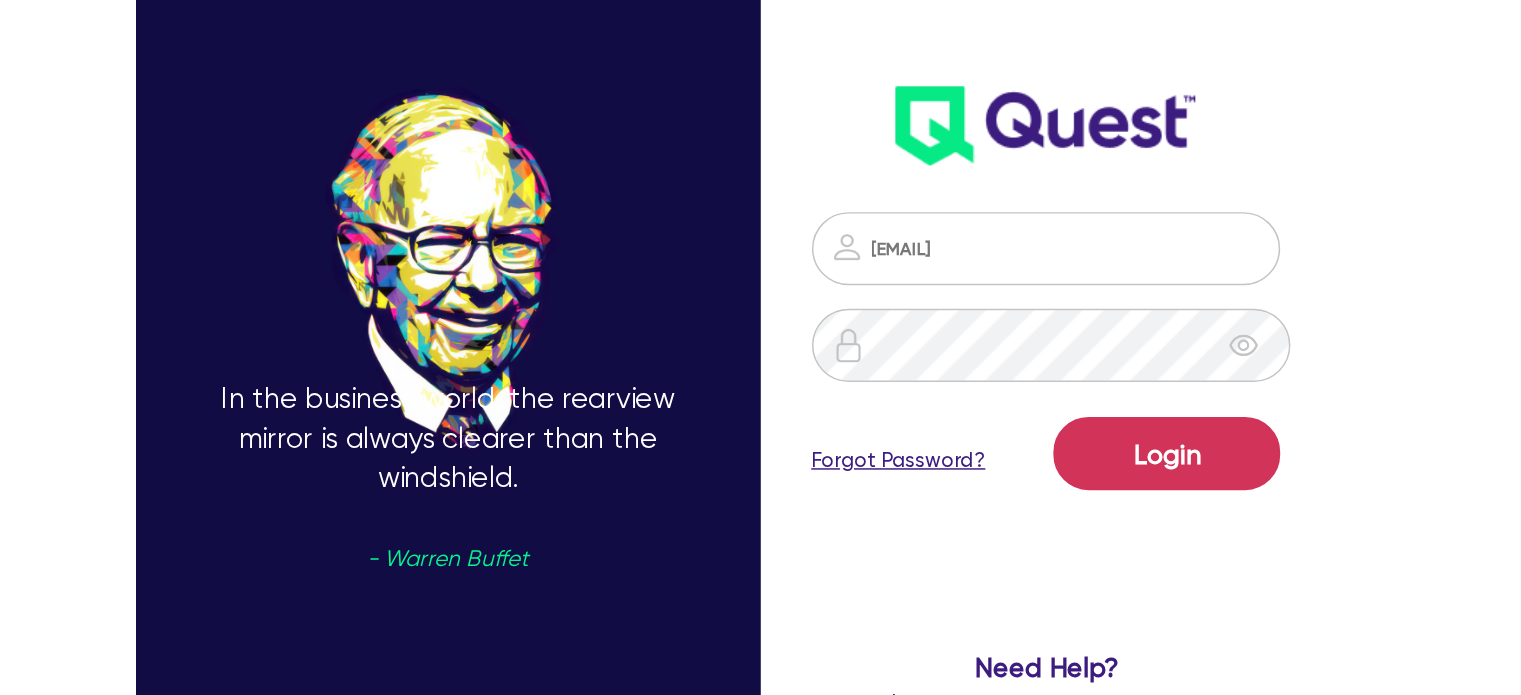 scroll, scrollTop: 0, scrollLeft: 0, axis: both 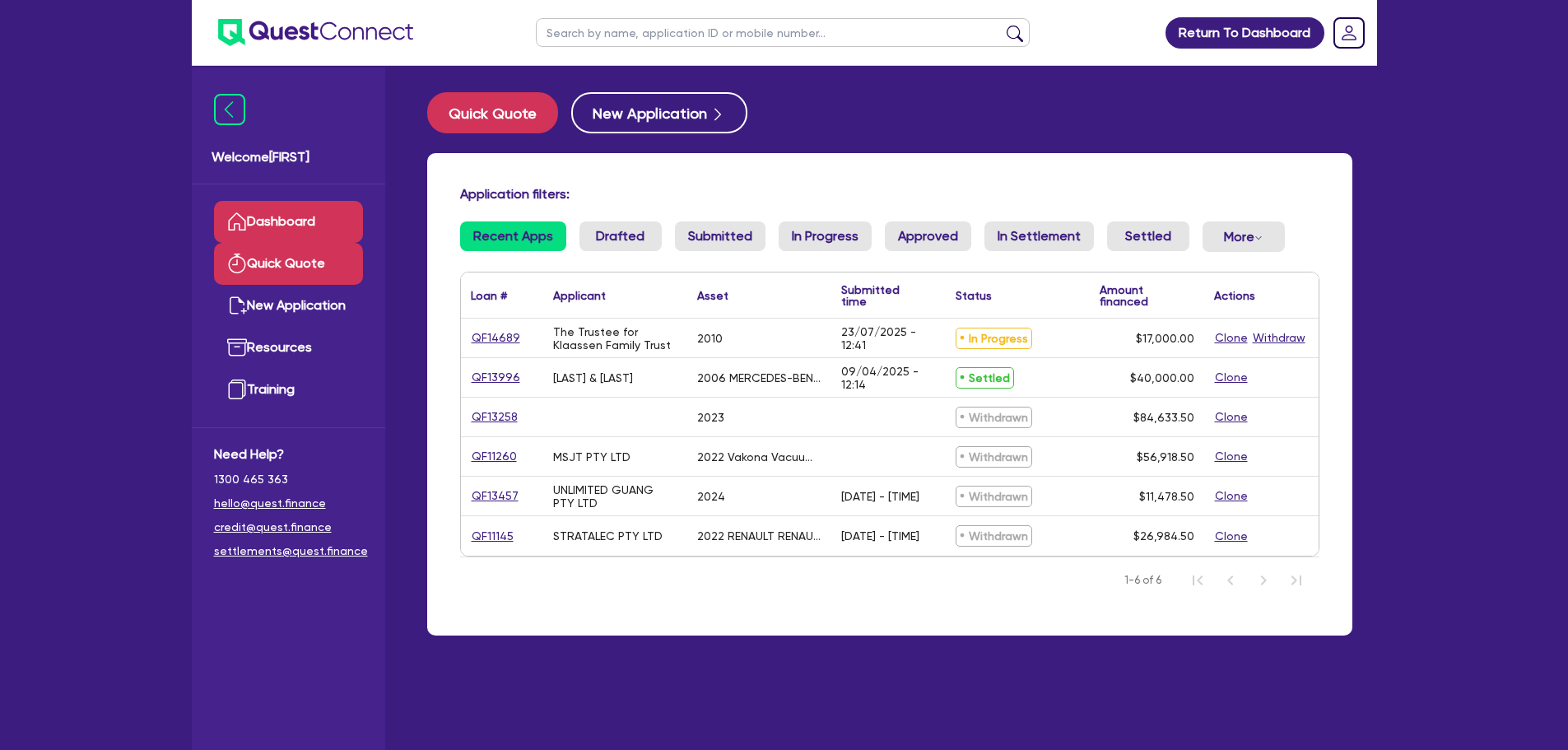 click on "Quick Quote" at bounding box center [288, 263] 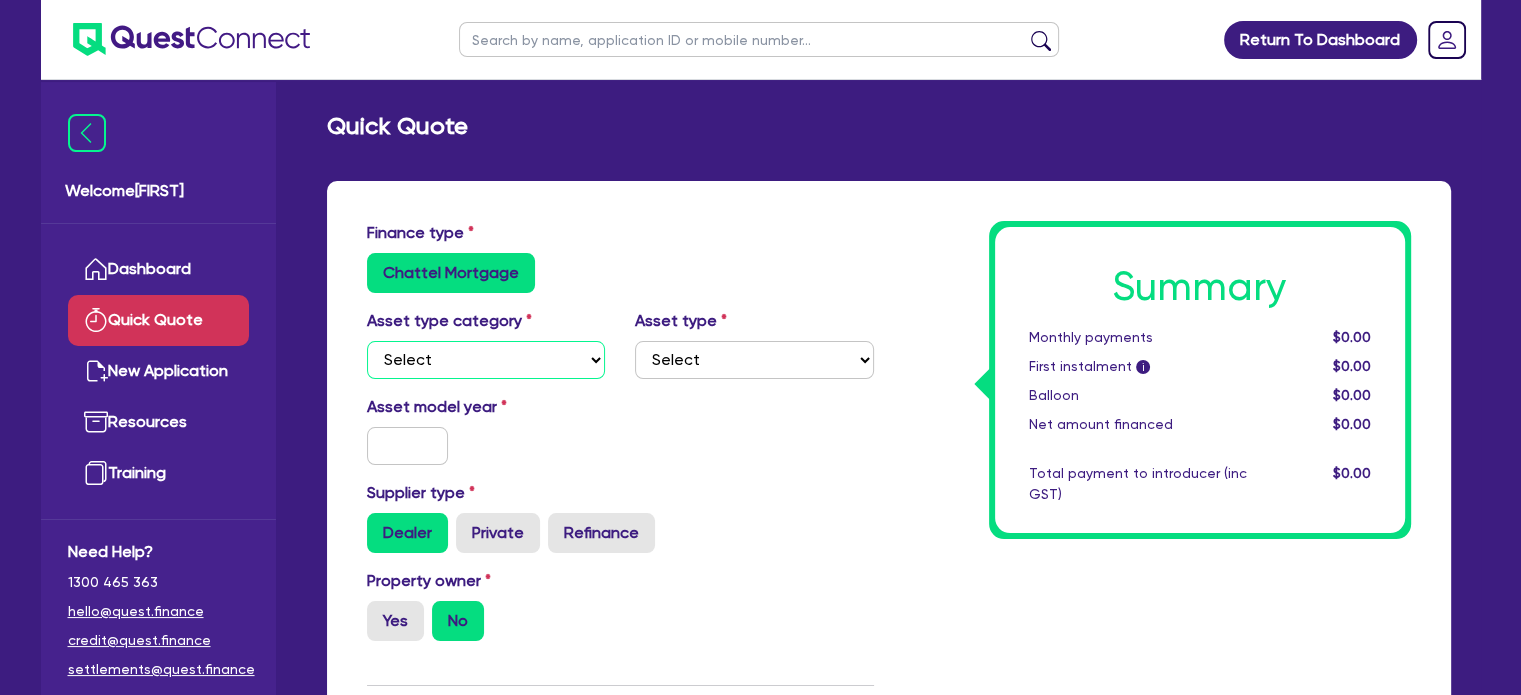 click on "Select Cars and light trucks Primary assets Secondary assets Tertiary assets" at bounding box center [486, 360] 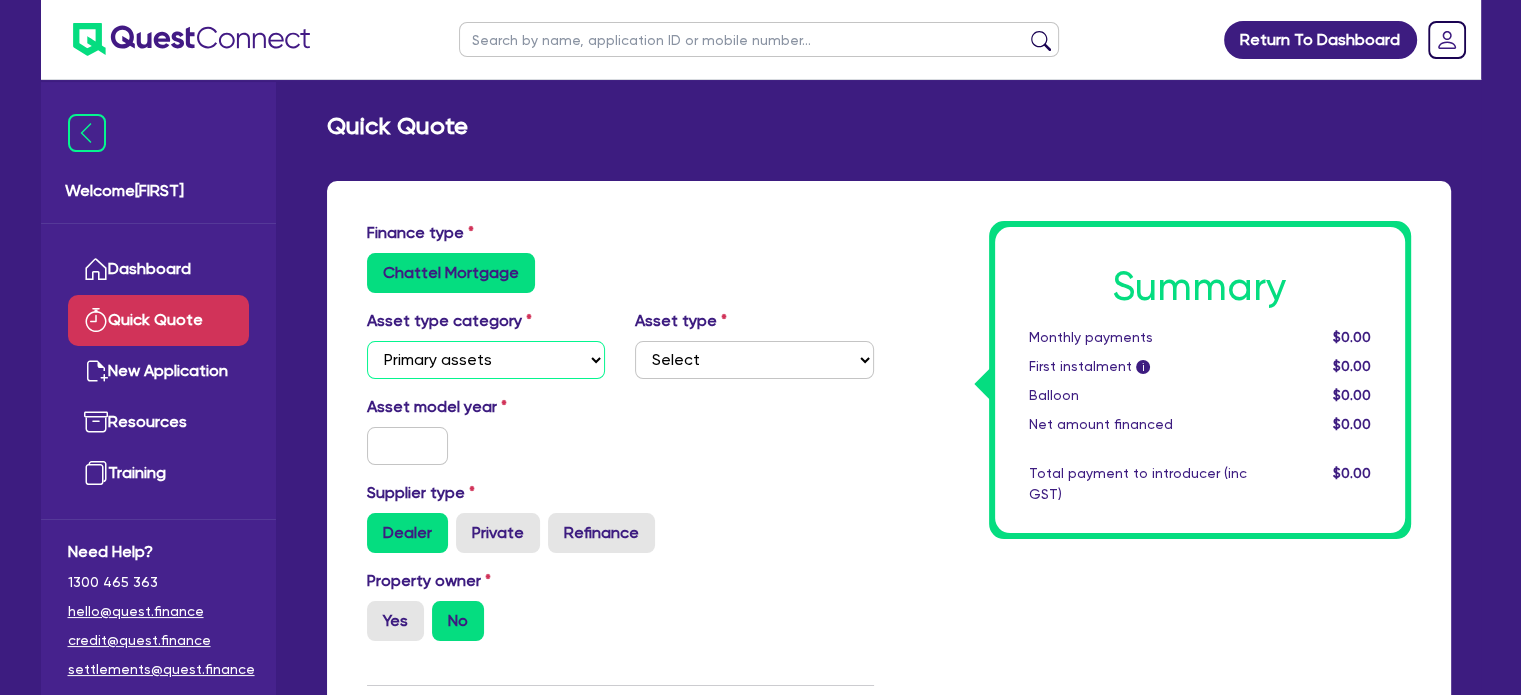 click on "Select Cars and light trucks Primary assets Secondary assets Tertiary assets" at bounding box center (486, 360) 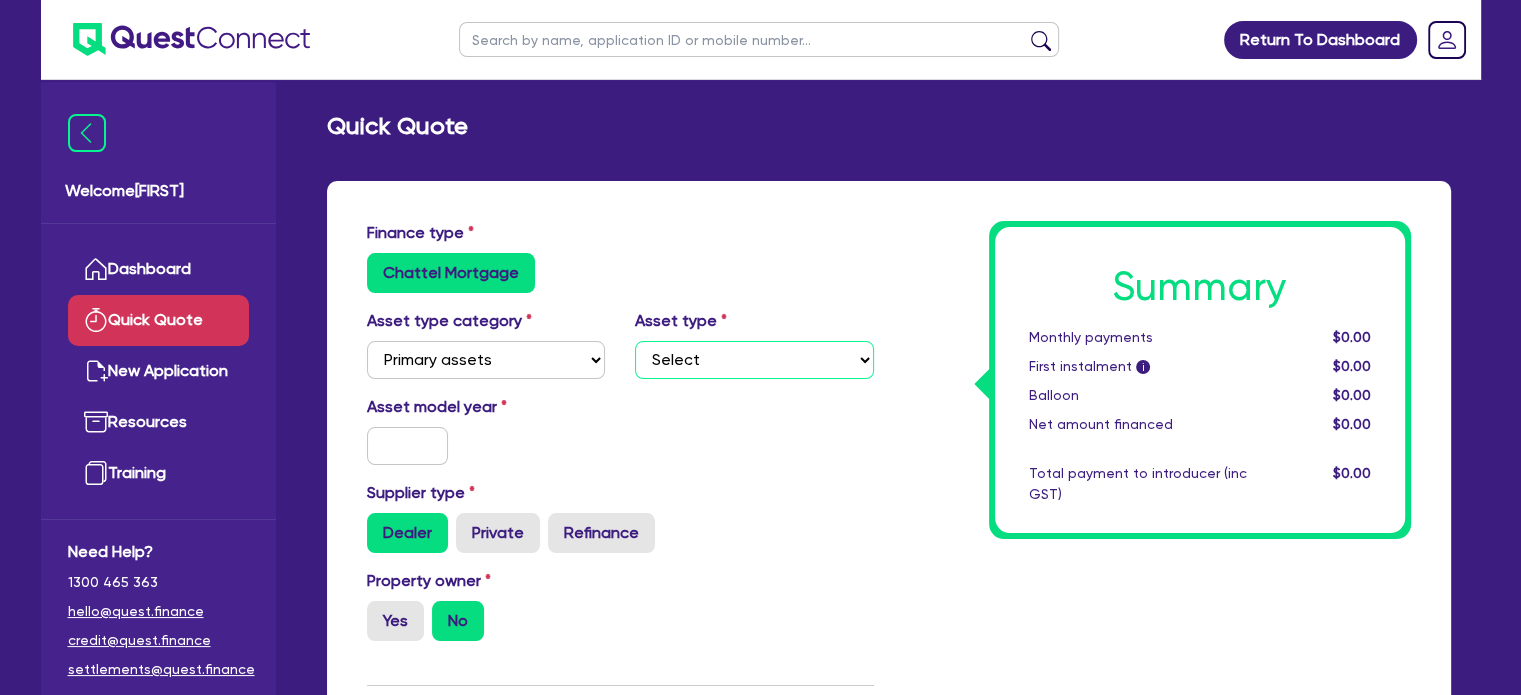 click on "Select Heavy trucks over 4.5 tonne Trailers Bus and coaches Yellow goods and excavators Construction and earthmoving equipment Farming and agriculture Forklifts and warehousing equipment Landscaping and greenkeeping" at bounding box center (754, 360) 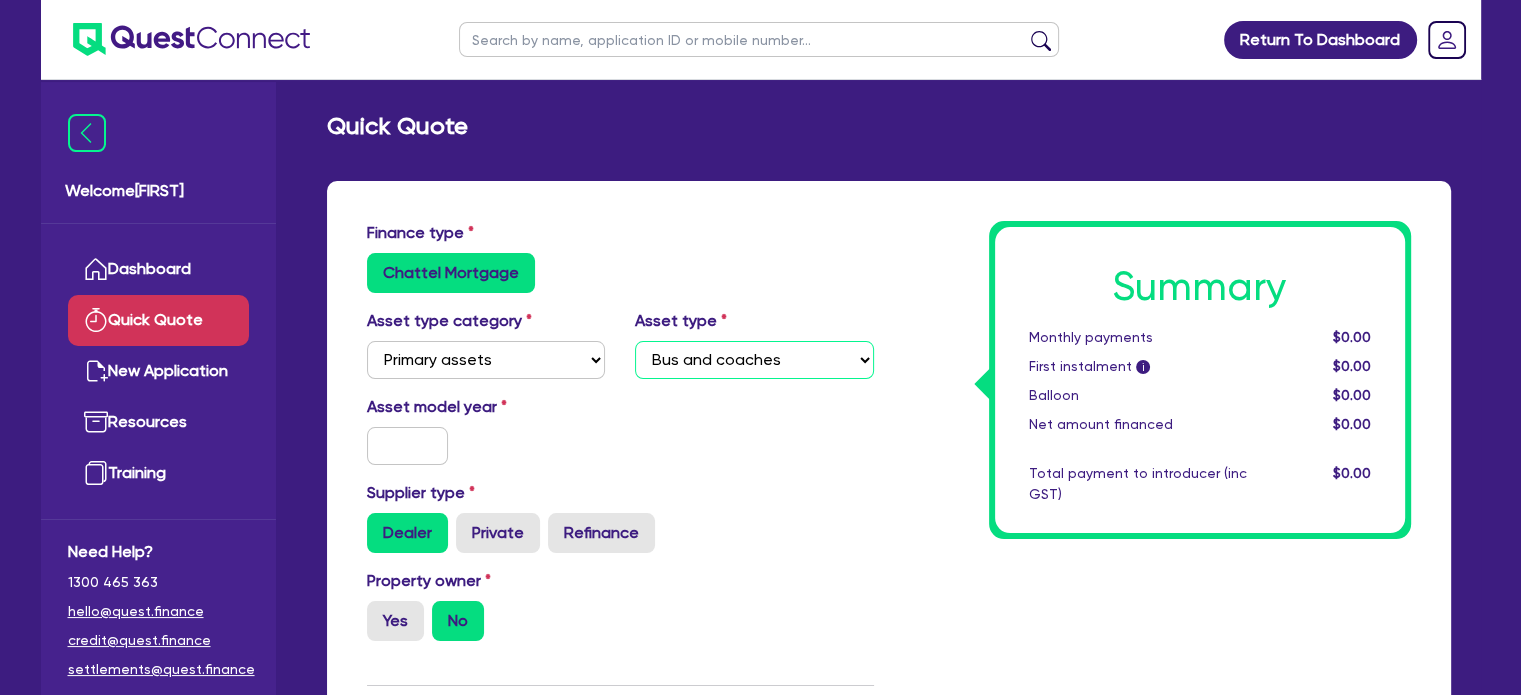 click on "Select Heavy trucks over 4.5 tonne Trailers Bus and coaches Yellow goods and excavators Construction and earthmoving equipment Farming and agriculture Forklifts and warehousing equipment Landscaping and greenkeeping" at bounding box center (754, 360) 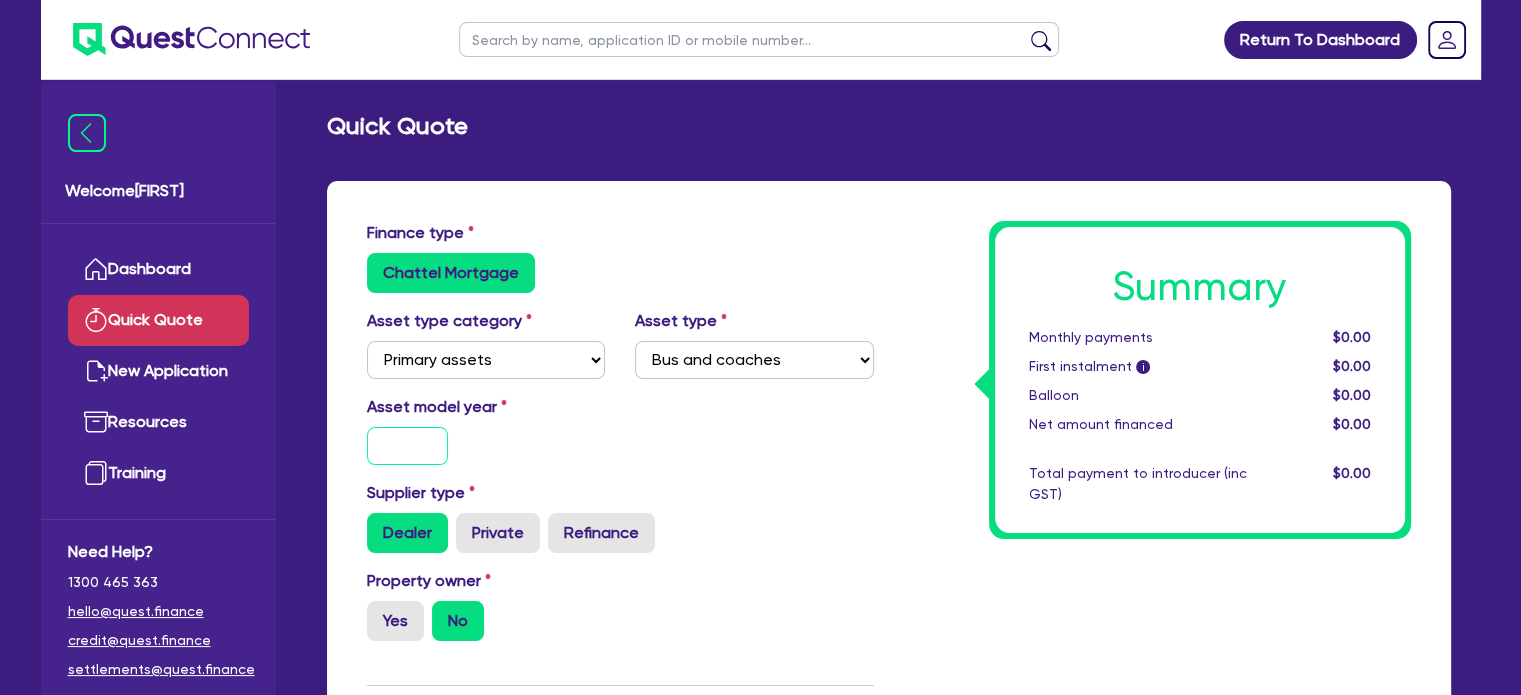 click at bounding box center (408, 446) 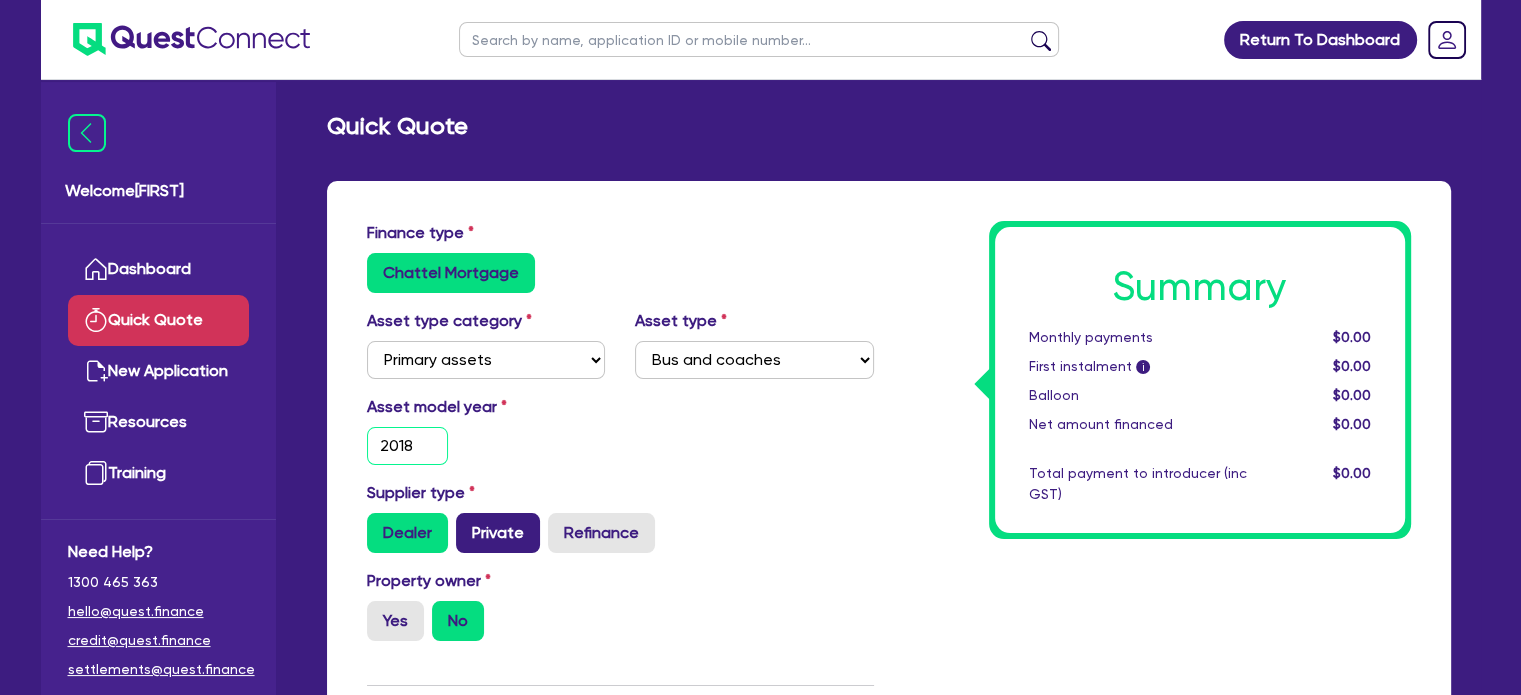 type on "2018" 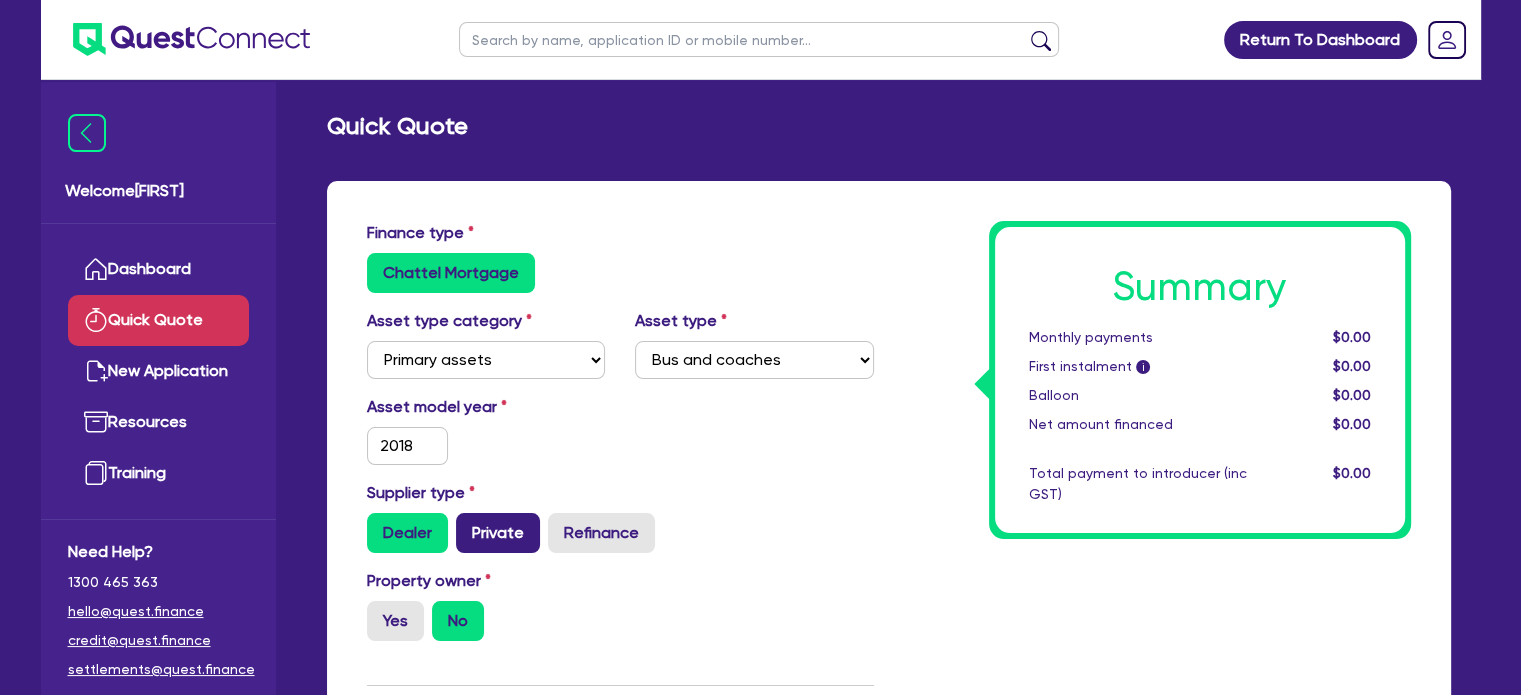 click on "Private" at bounding box center (498, 533) 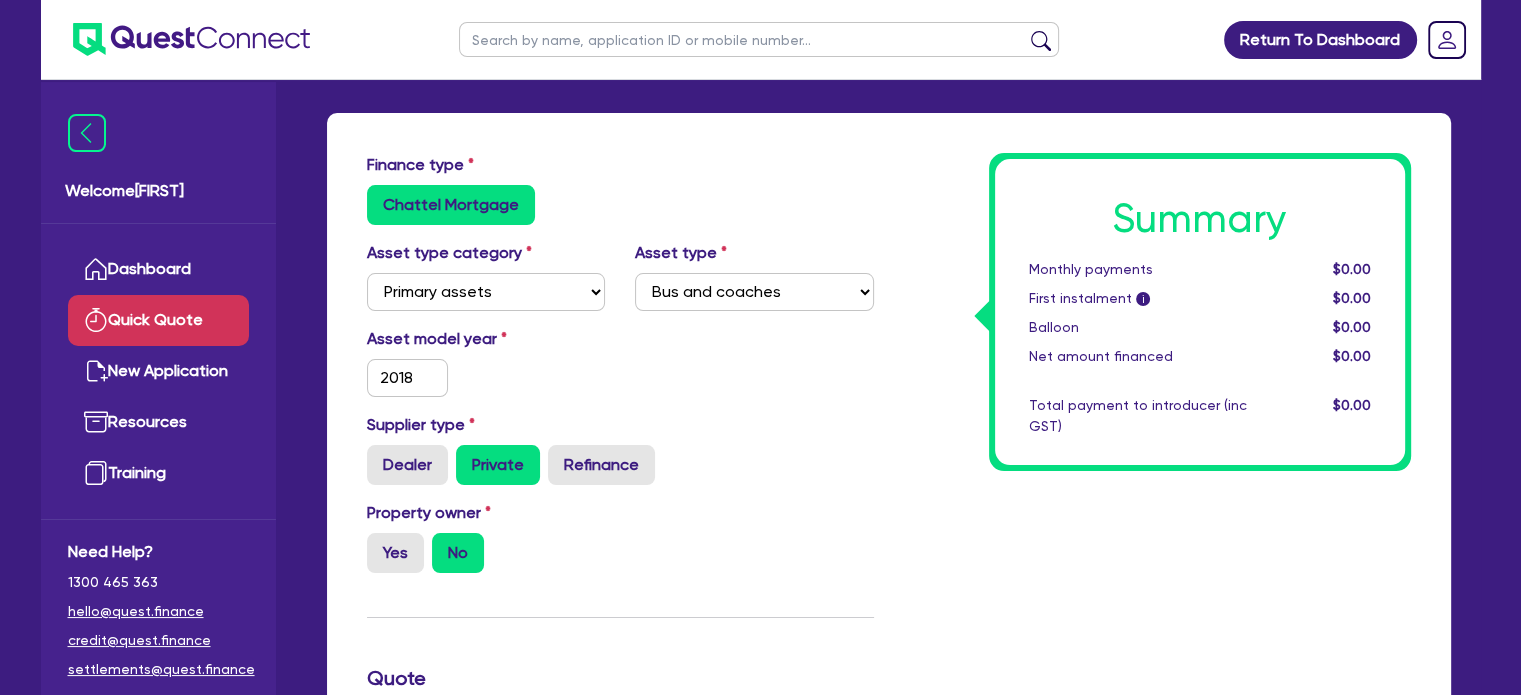 scroll, scrollTop: 100, scrollLeft: 0, axis: vertical 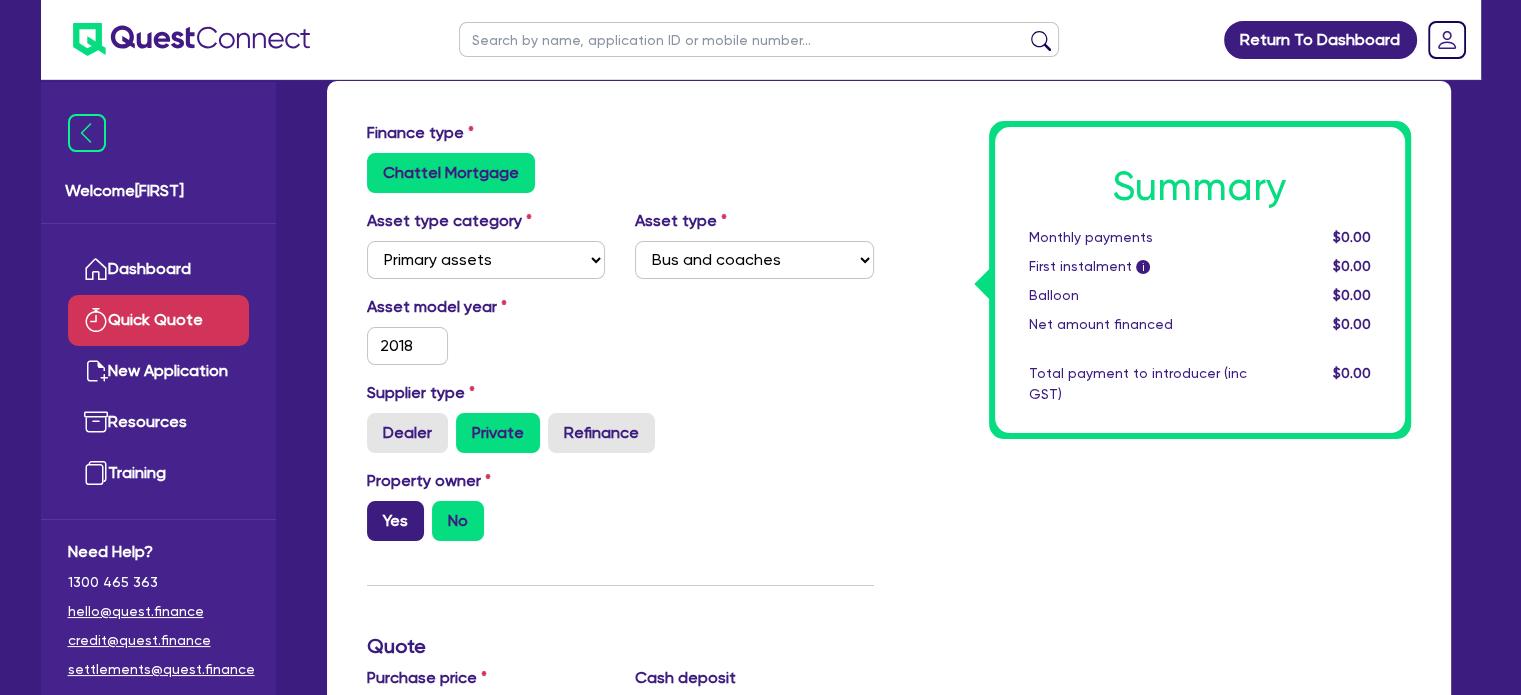 click on "Yes" at bounding box center (395, 521) 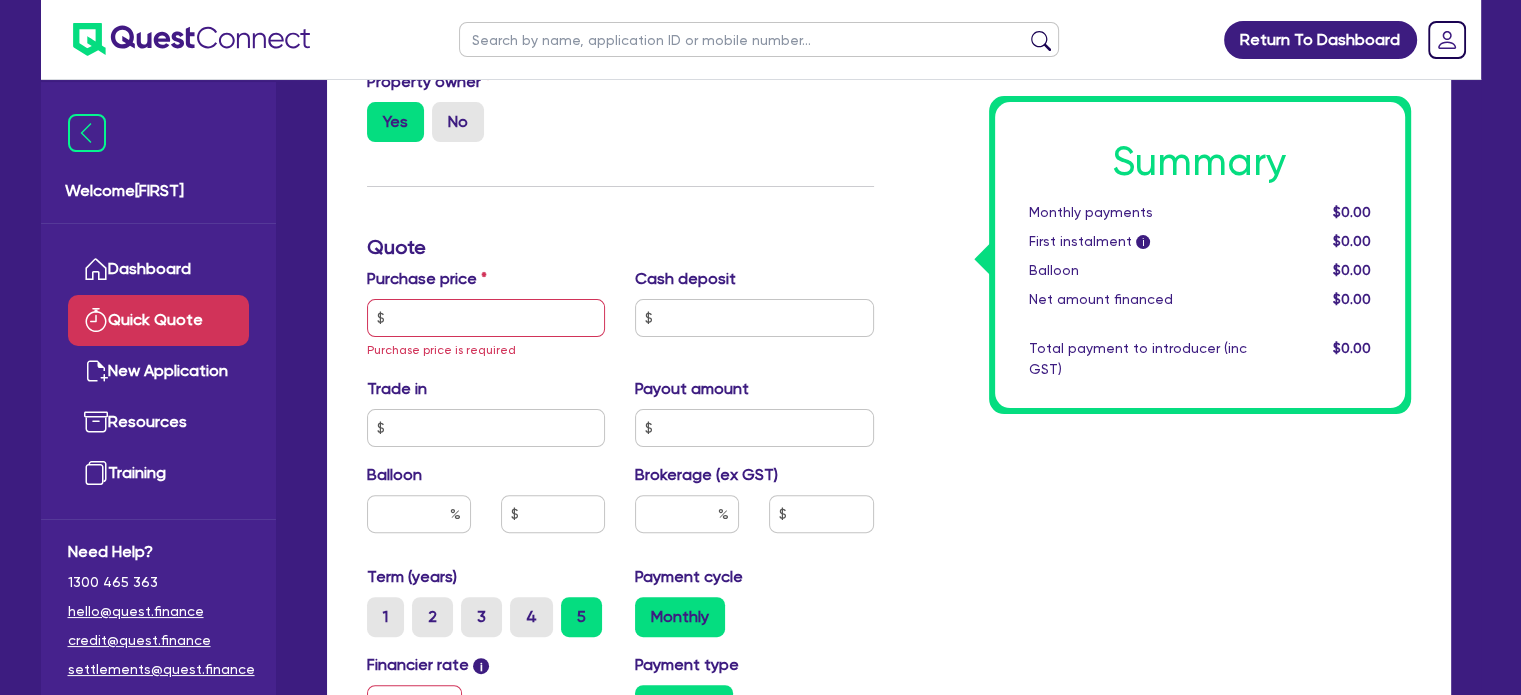 scroll, scrollTop: 500, scrollLeft: 0, axis: vertical 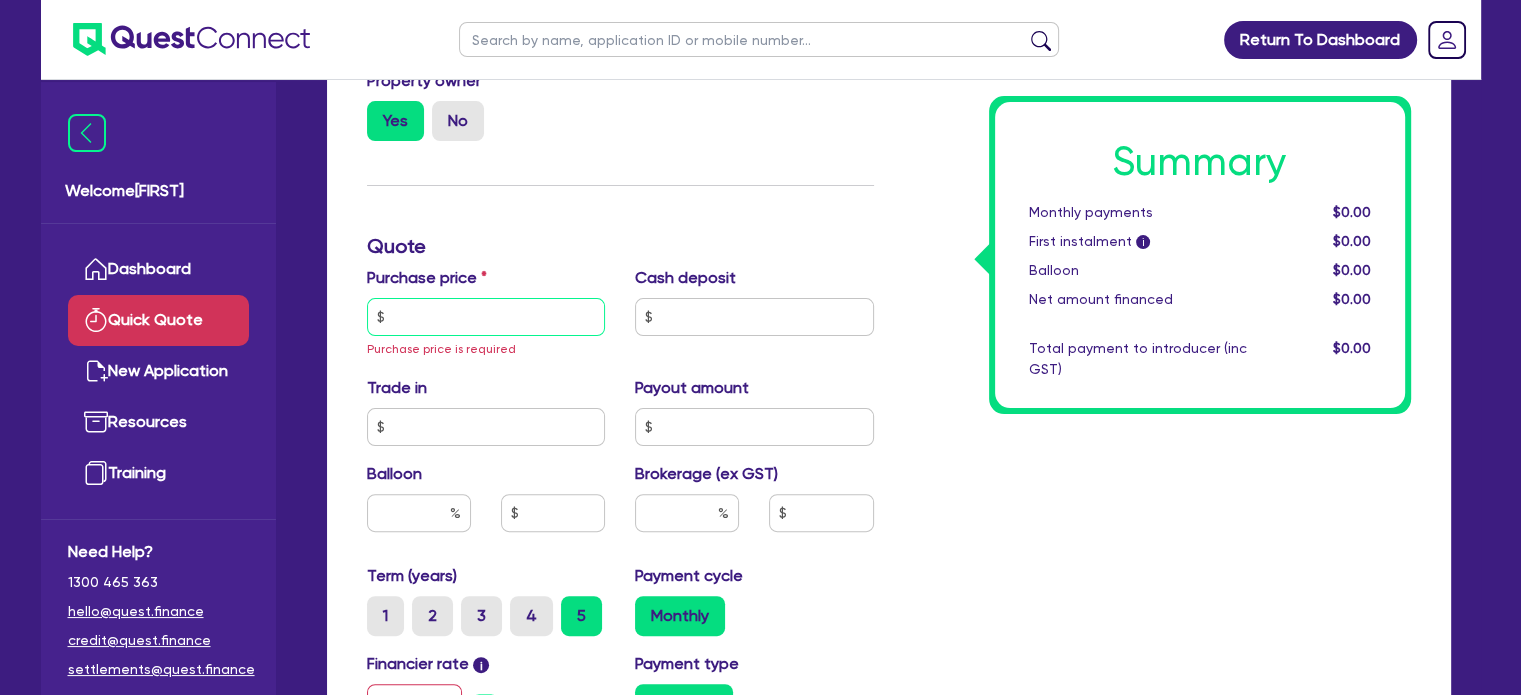 click at bounding box center [486, 317] 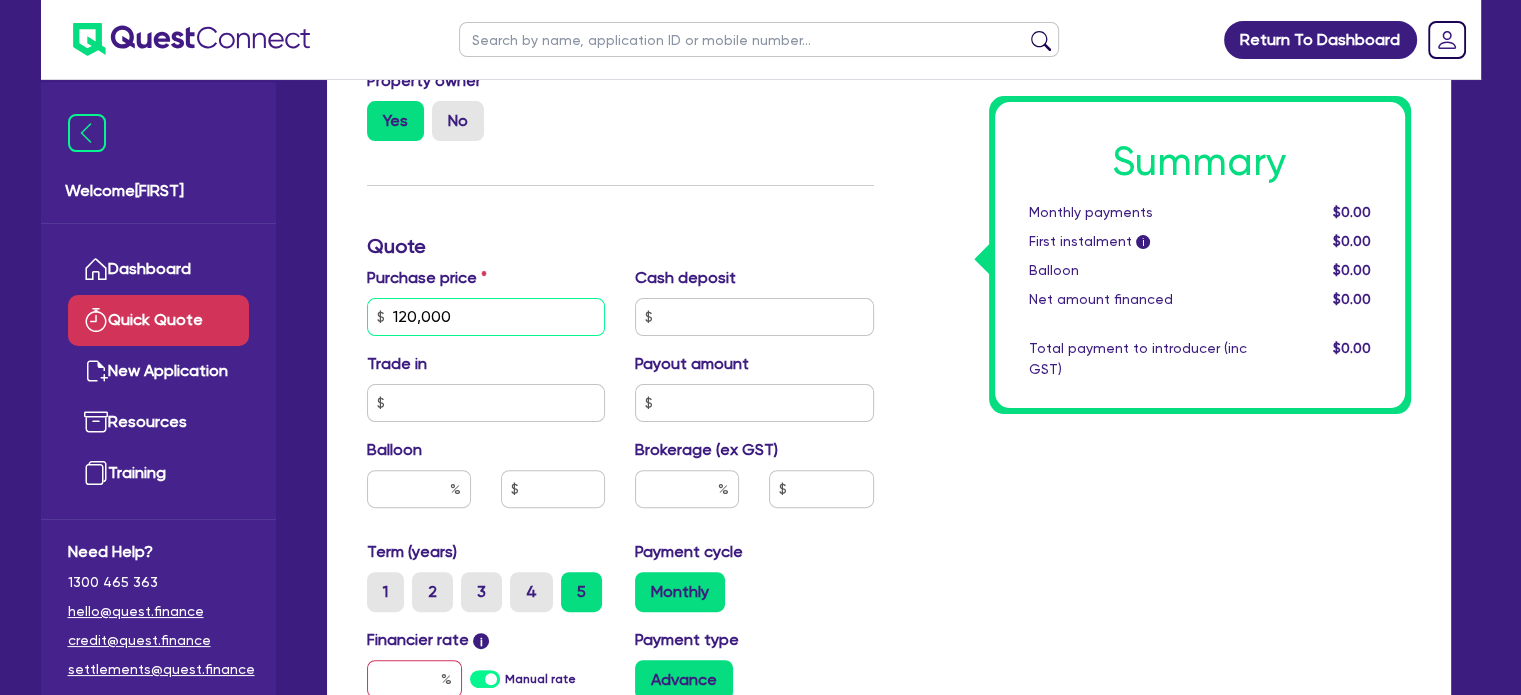 type on "120,000" 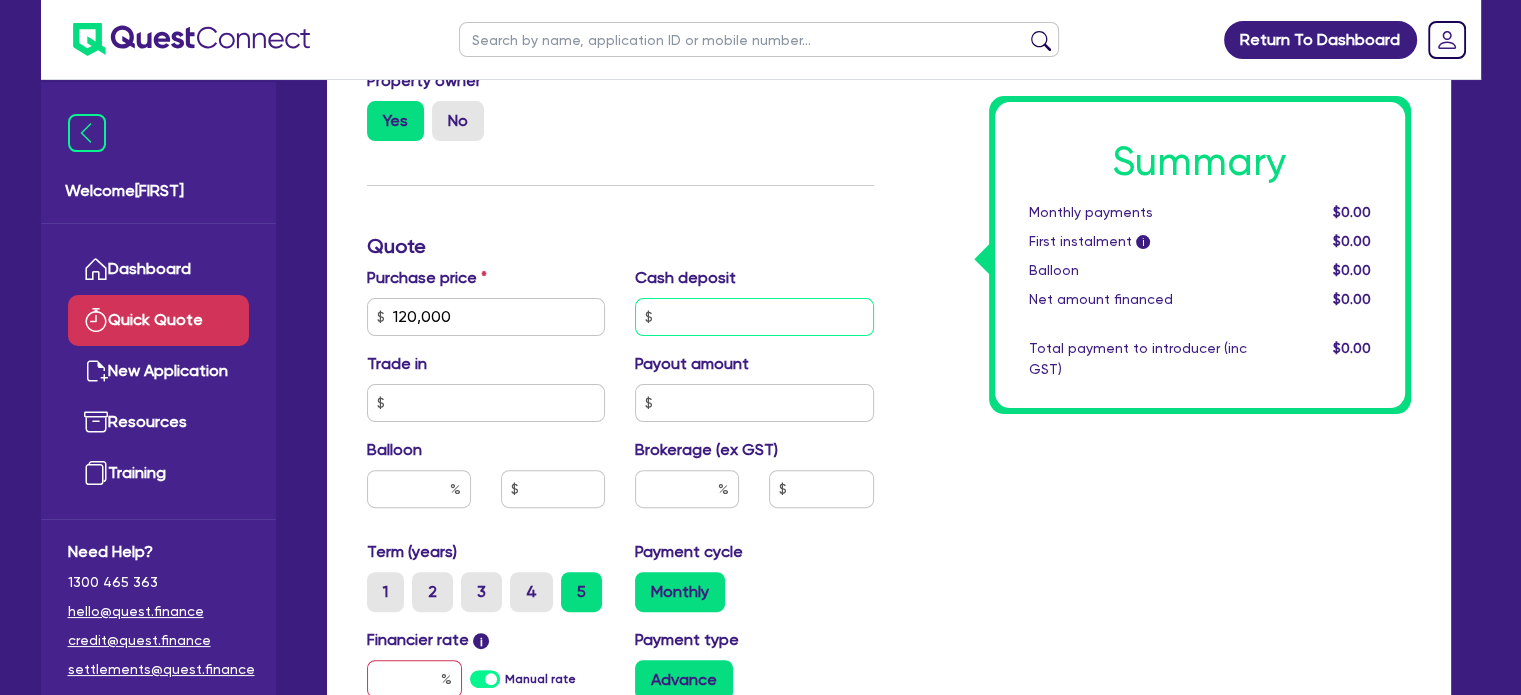 click at bounding box center (754, 317) 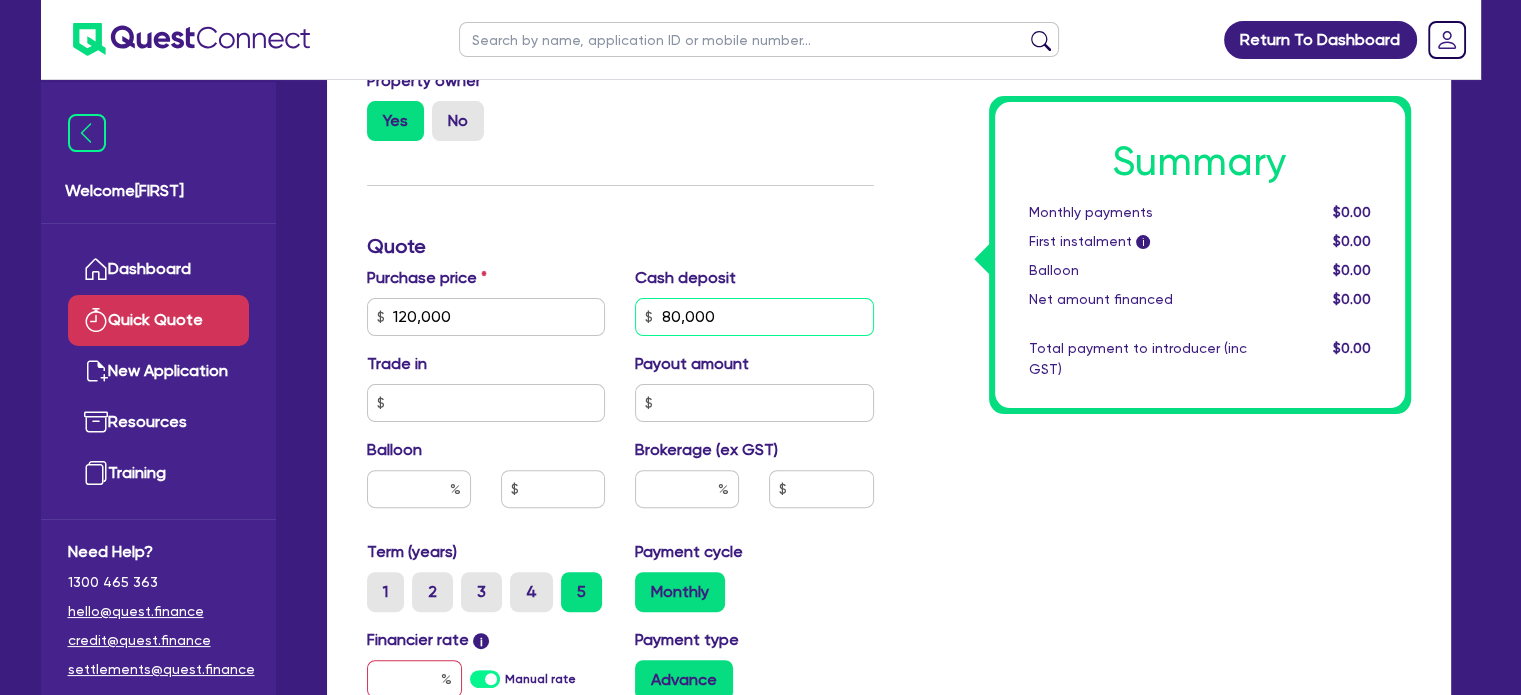 type on "80,000" 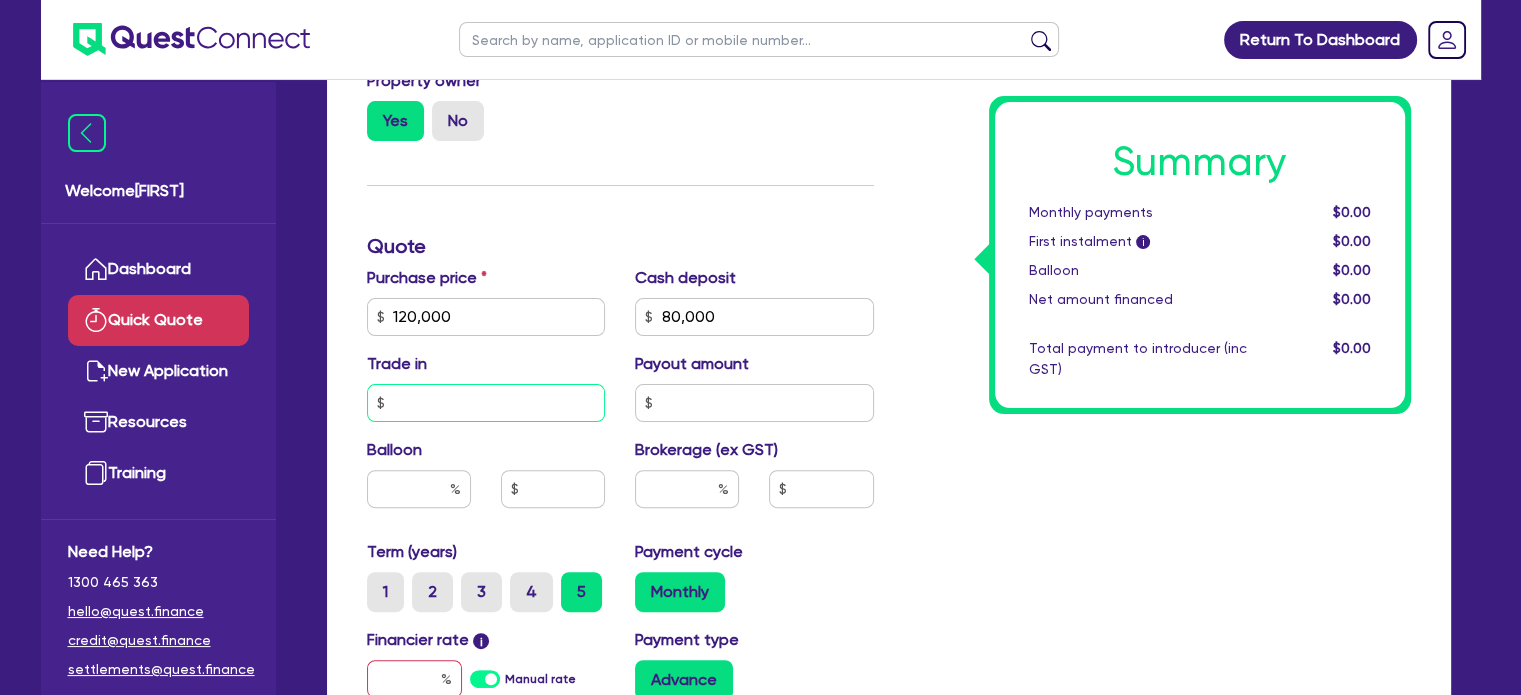 click at bounding box center (486, 403) 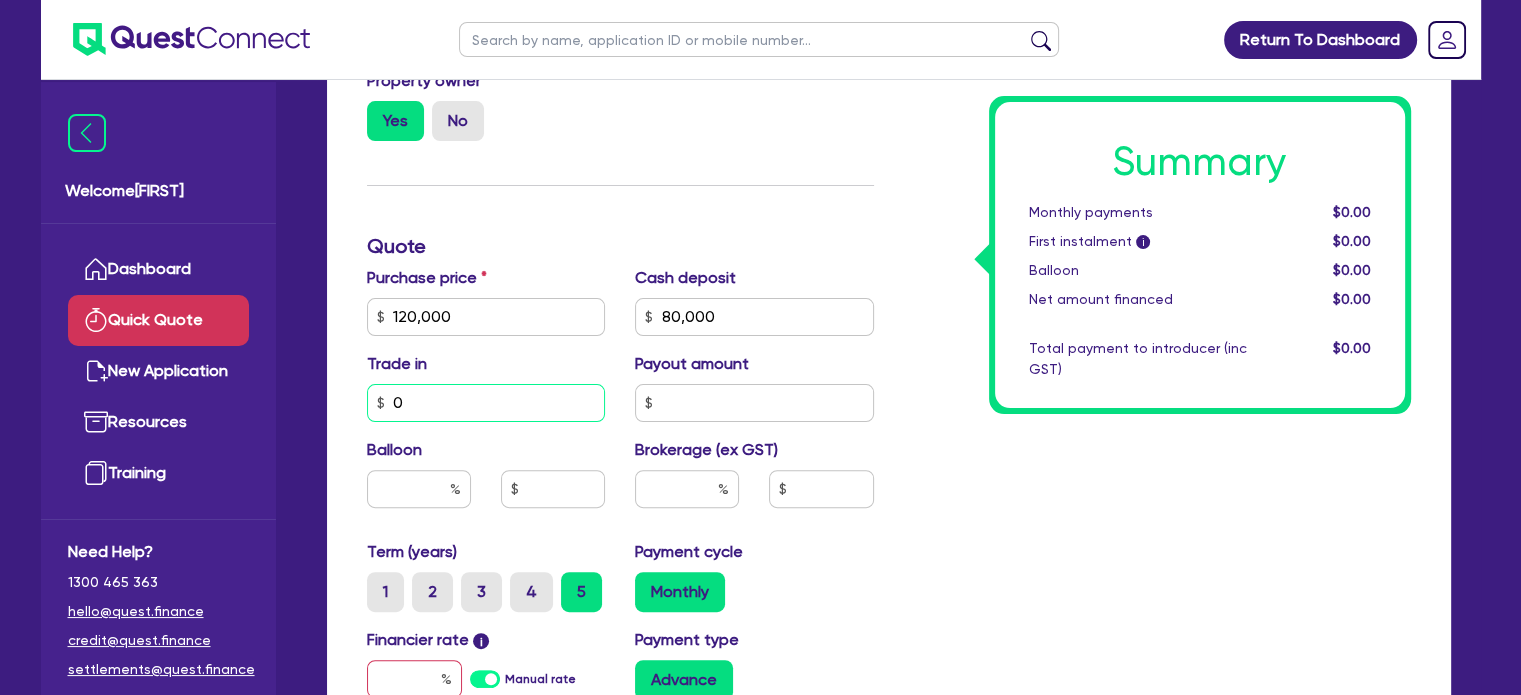 type on "0" 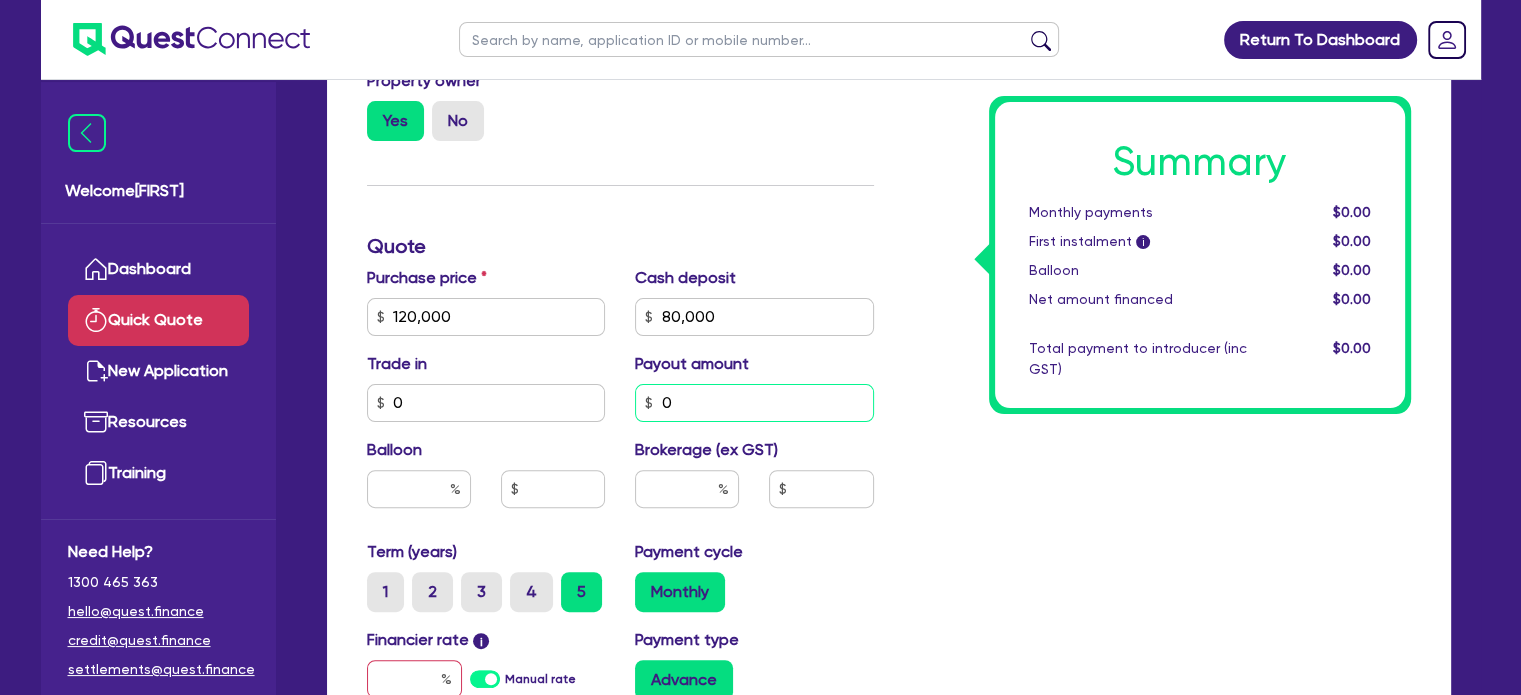 type on "0" 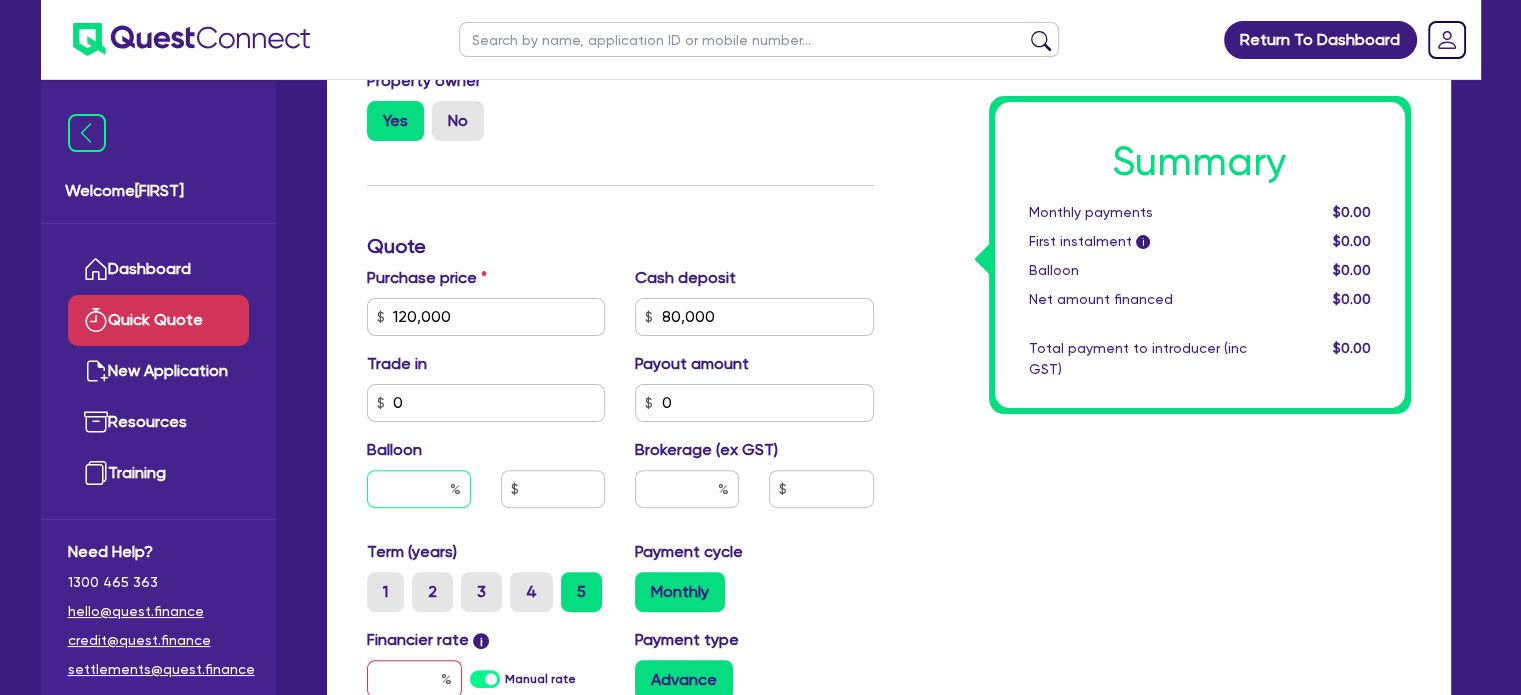 click at bounding box center [419, 489] 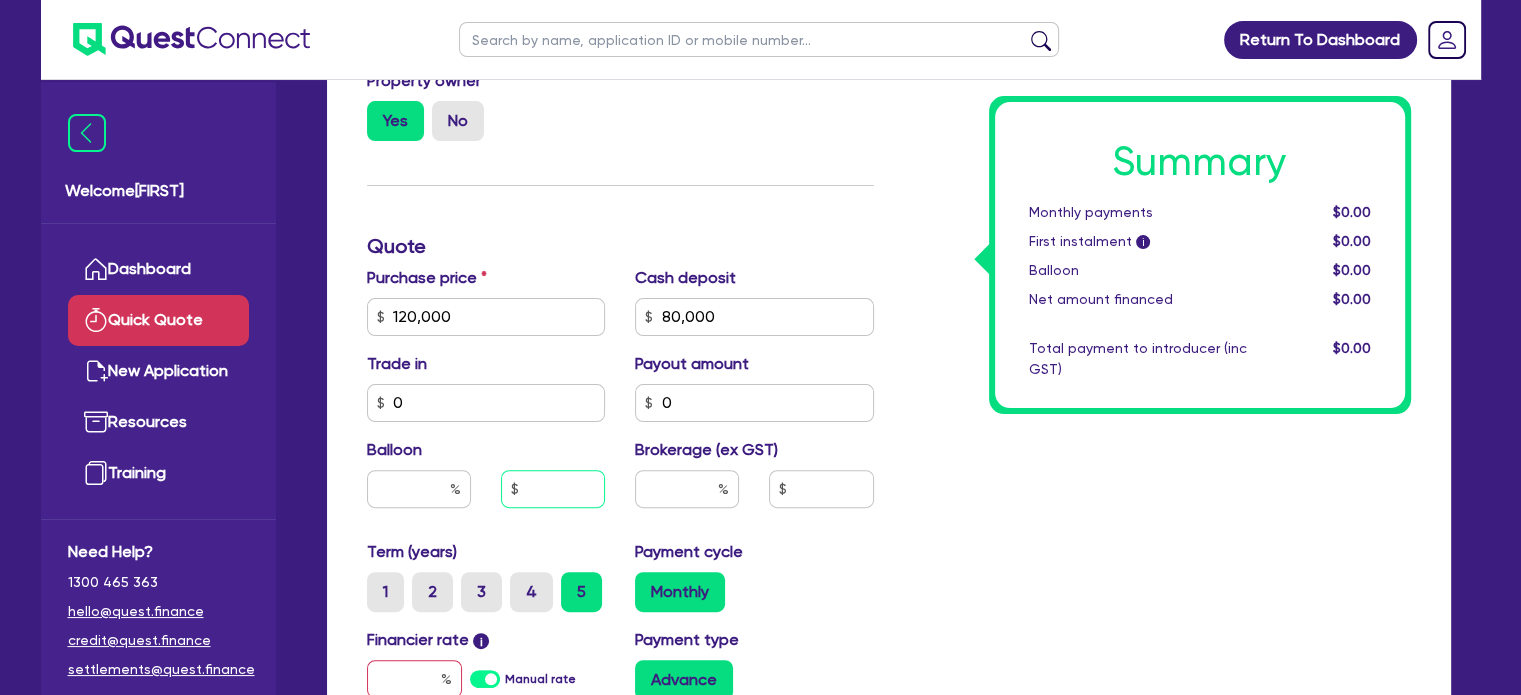click at bounding box center [553, 489] 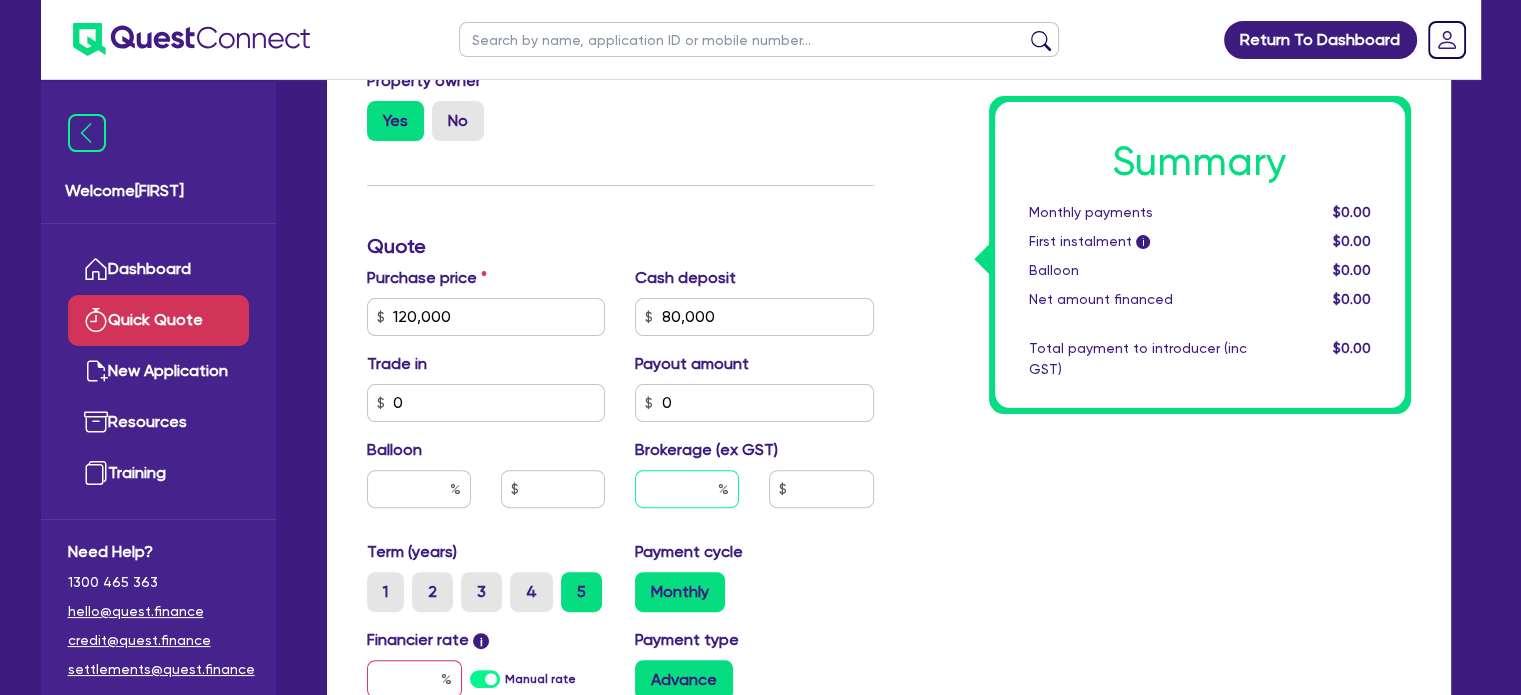click at bounding box center (687, 489) 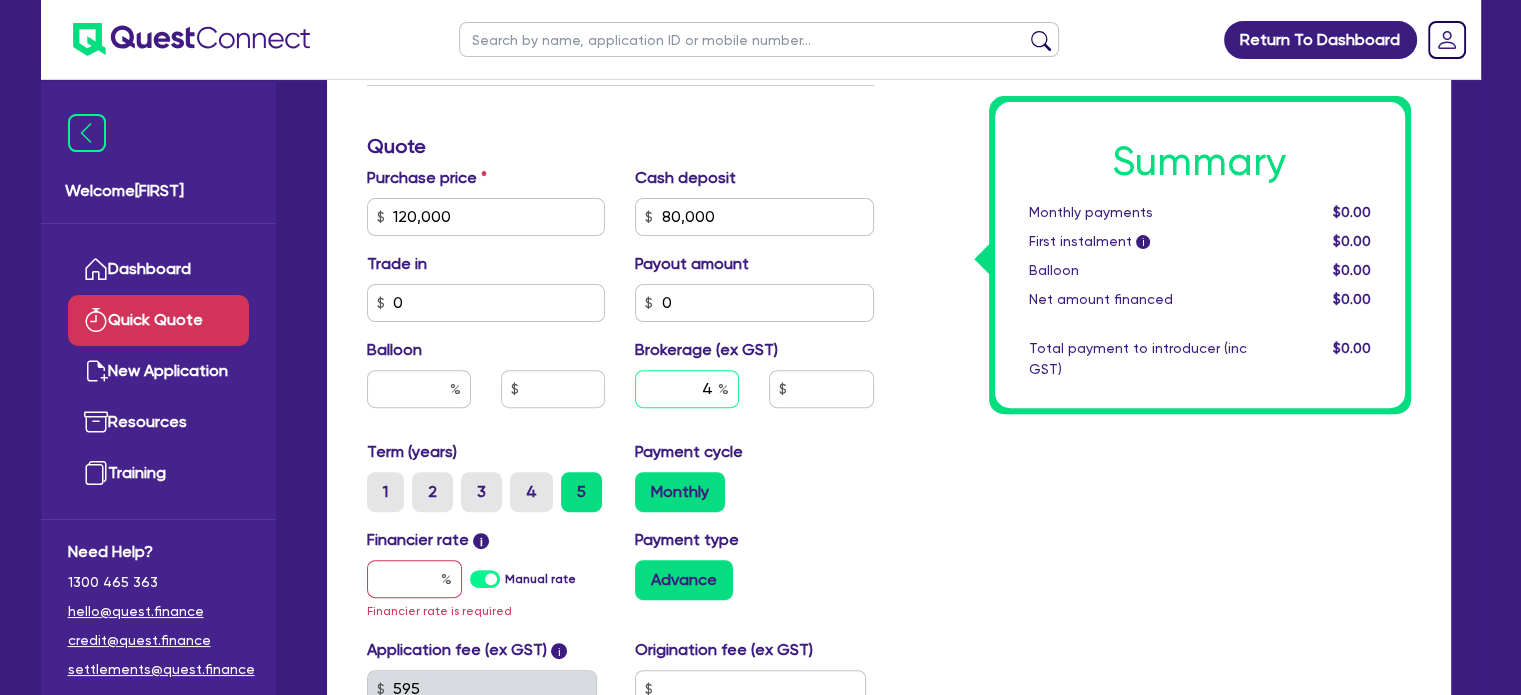 scroll, scrollTop: 700, scrollLeft: 0, axis: vertical 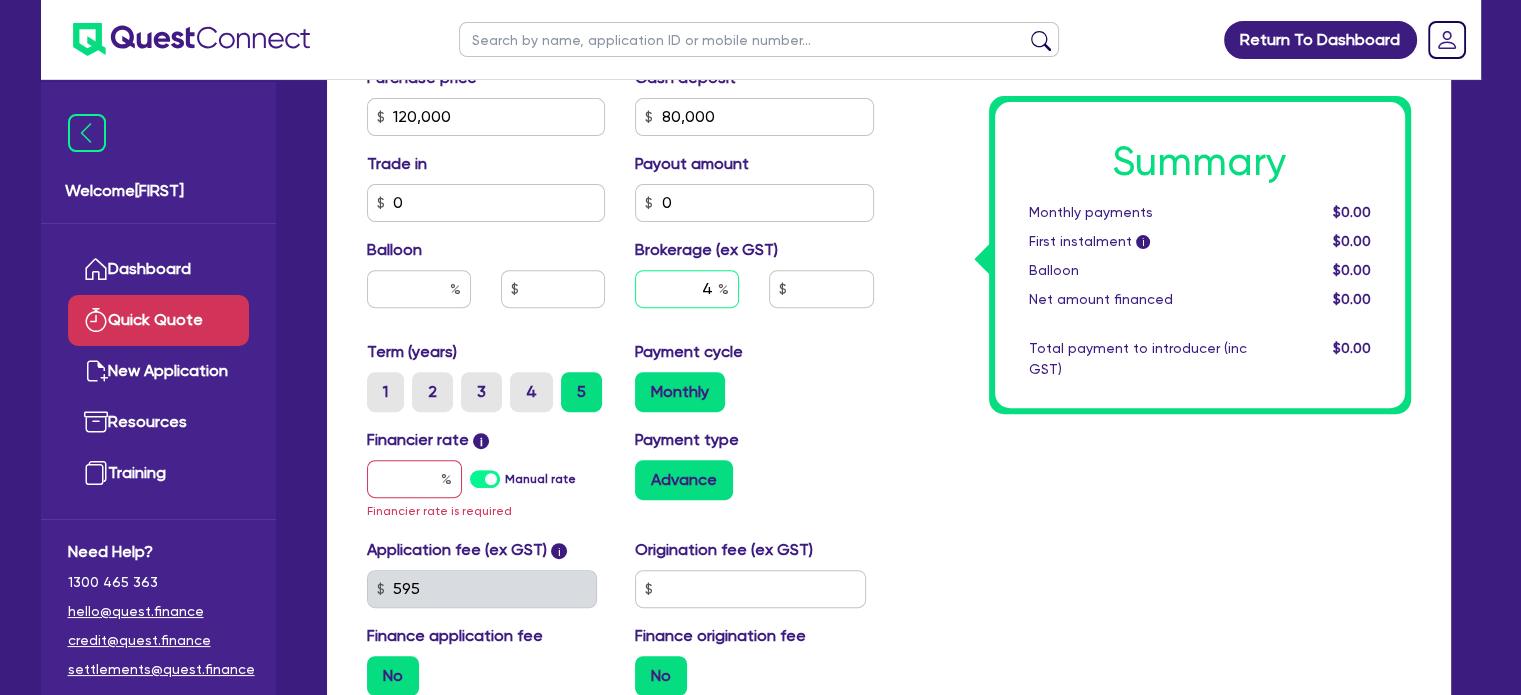 type on "4" 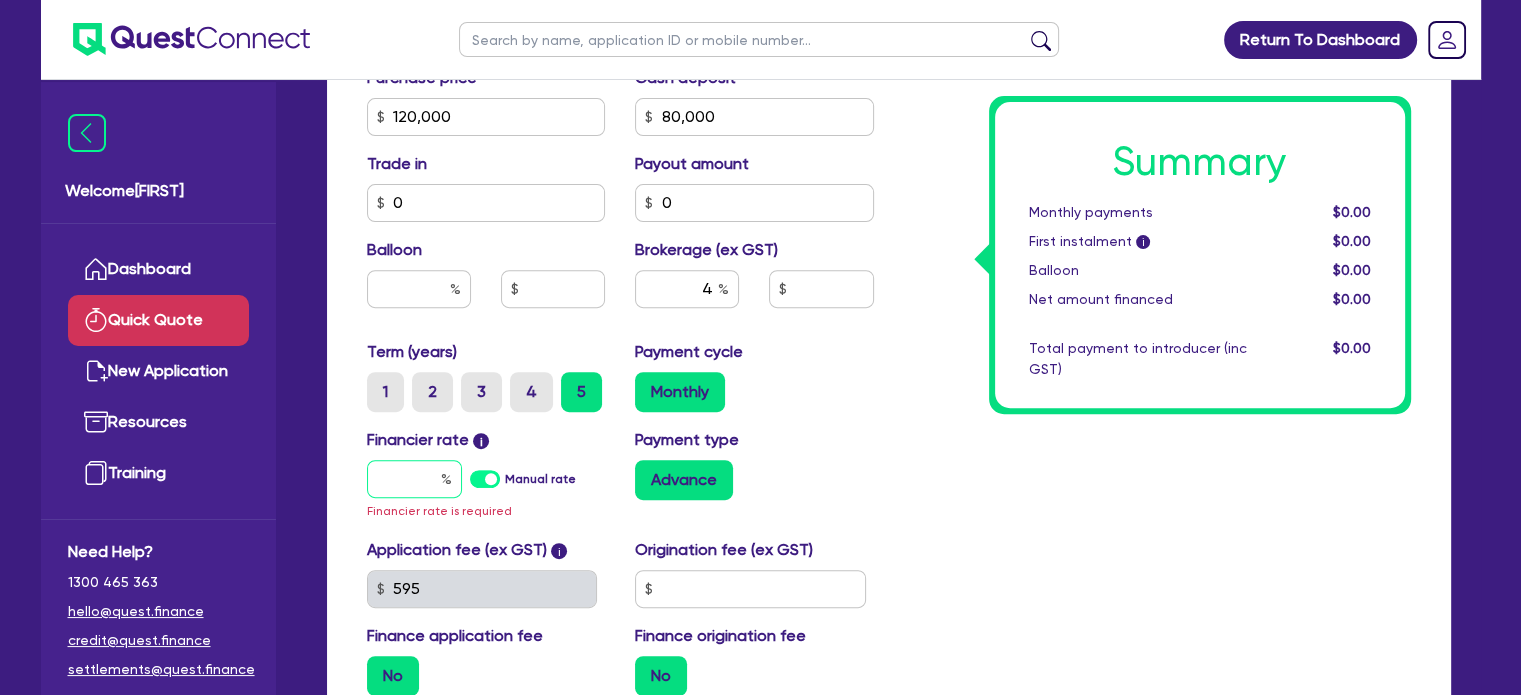 click at bounding box center [414, 479] 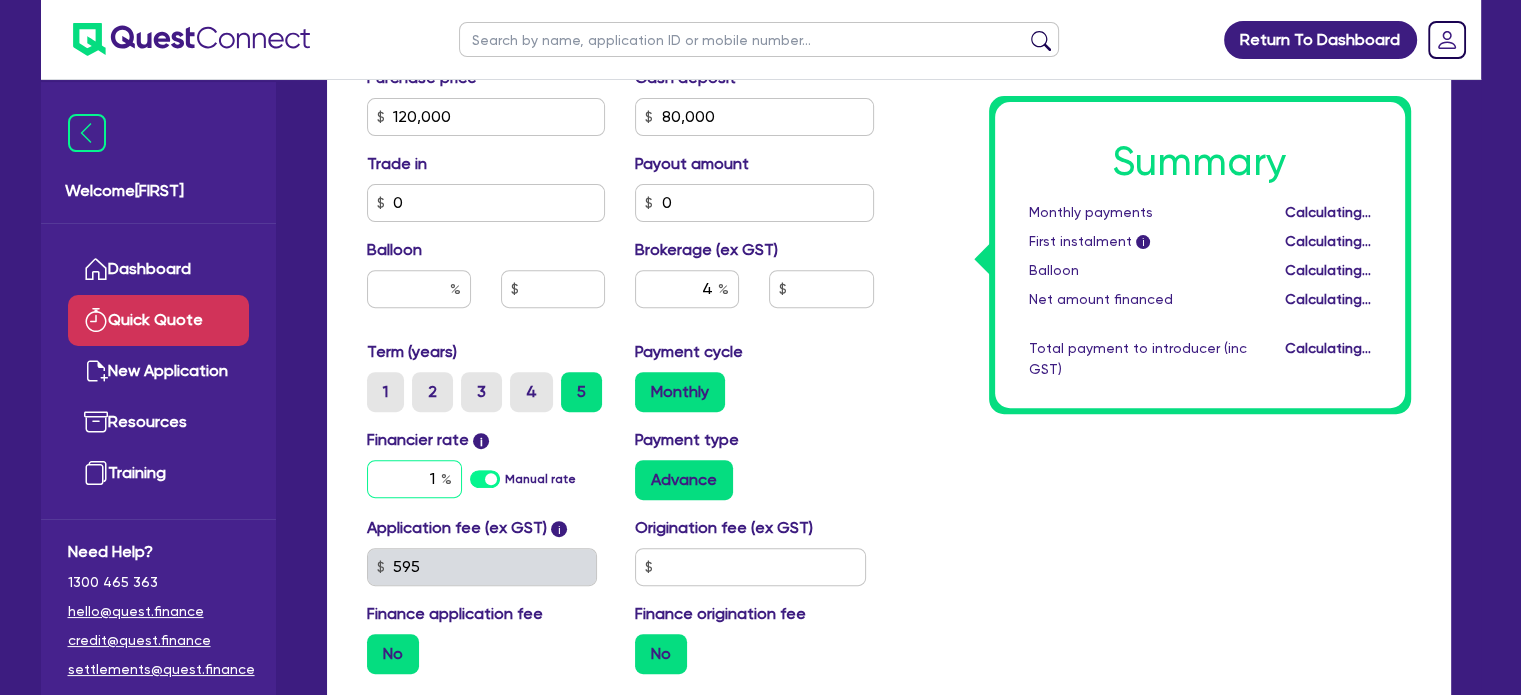 type on "17" 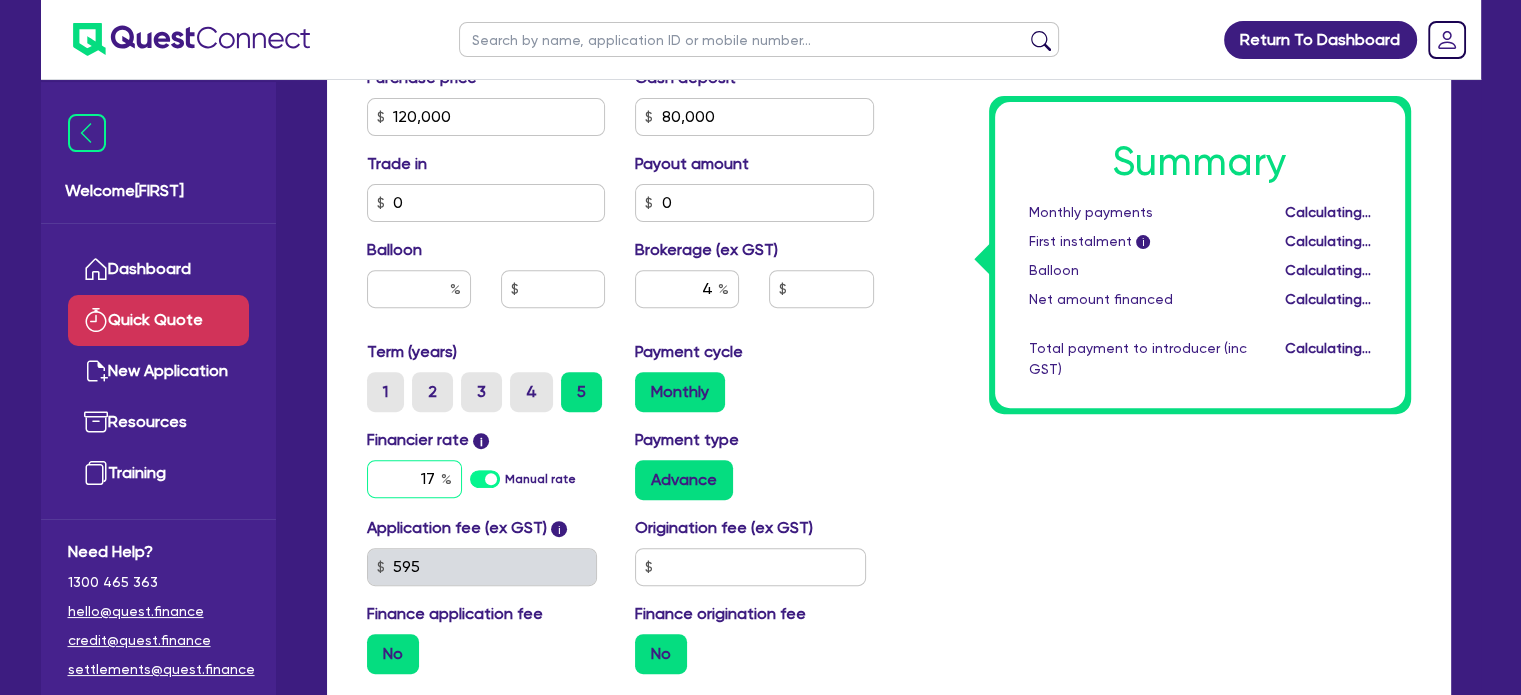 type on "1,600" 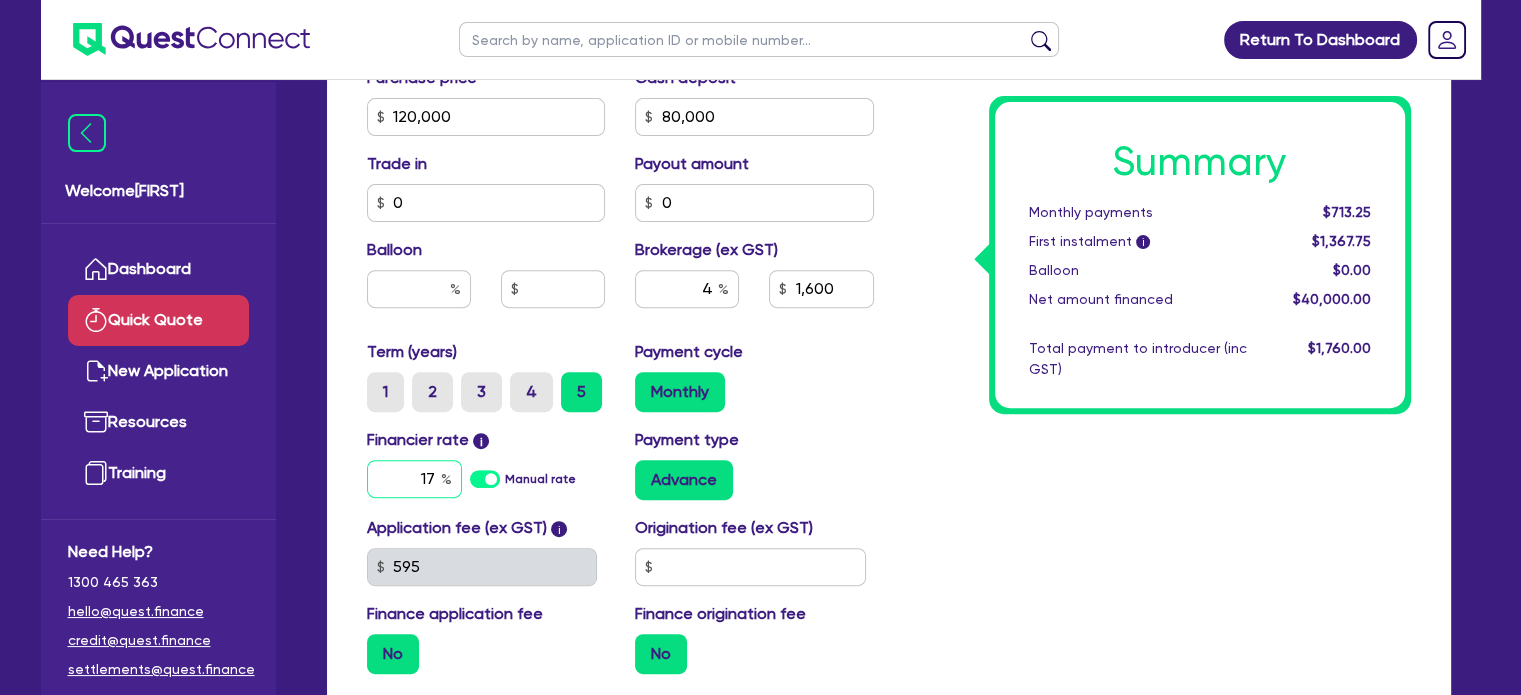 type on "17" 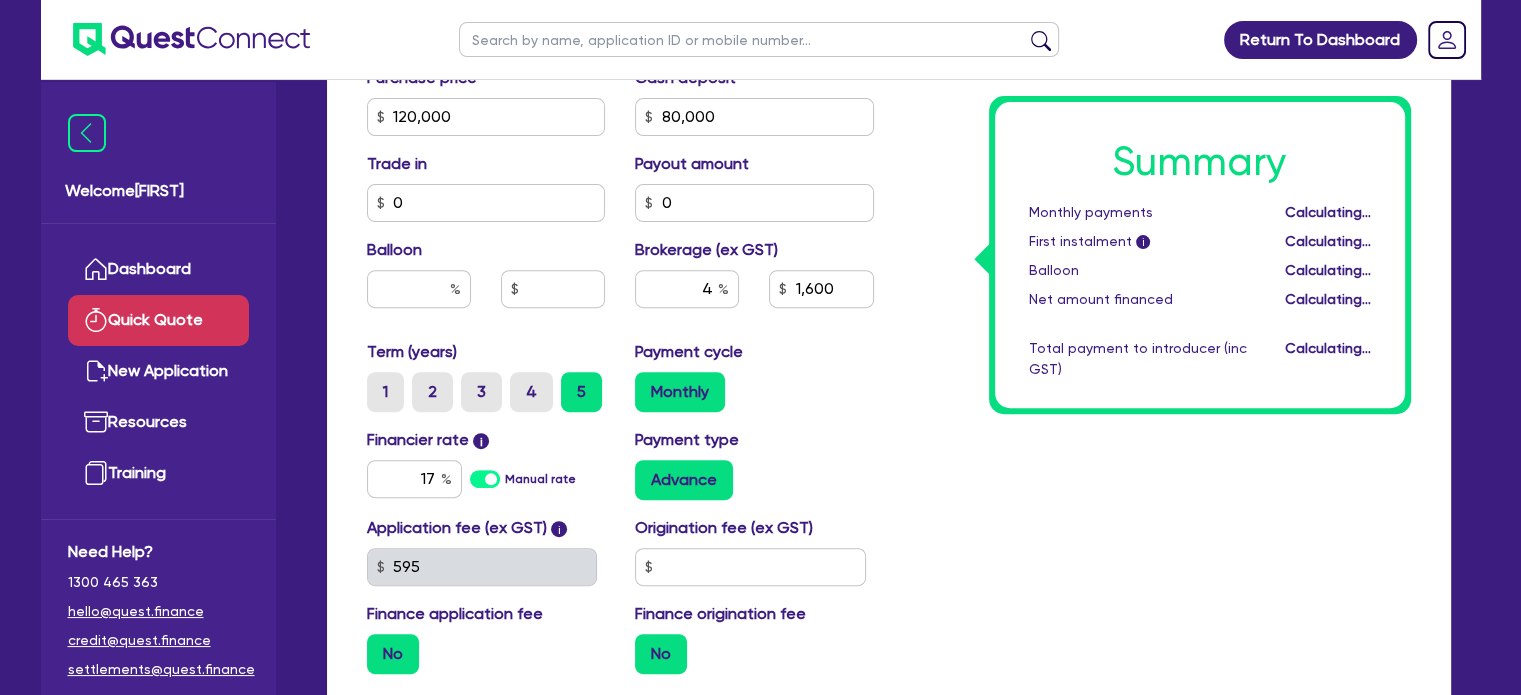 click on "Summary Monthly   payments Calculating... First instalment i Calculating... Balloon Calculating... Net amount financed Calculating... Total payment to introducer (inc GST) Calculating..." at bounding box center [1157, 105] 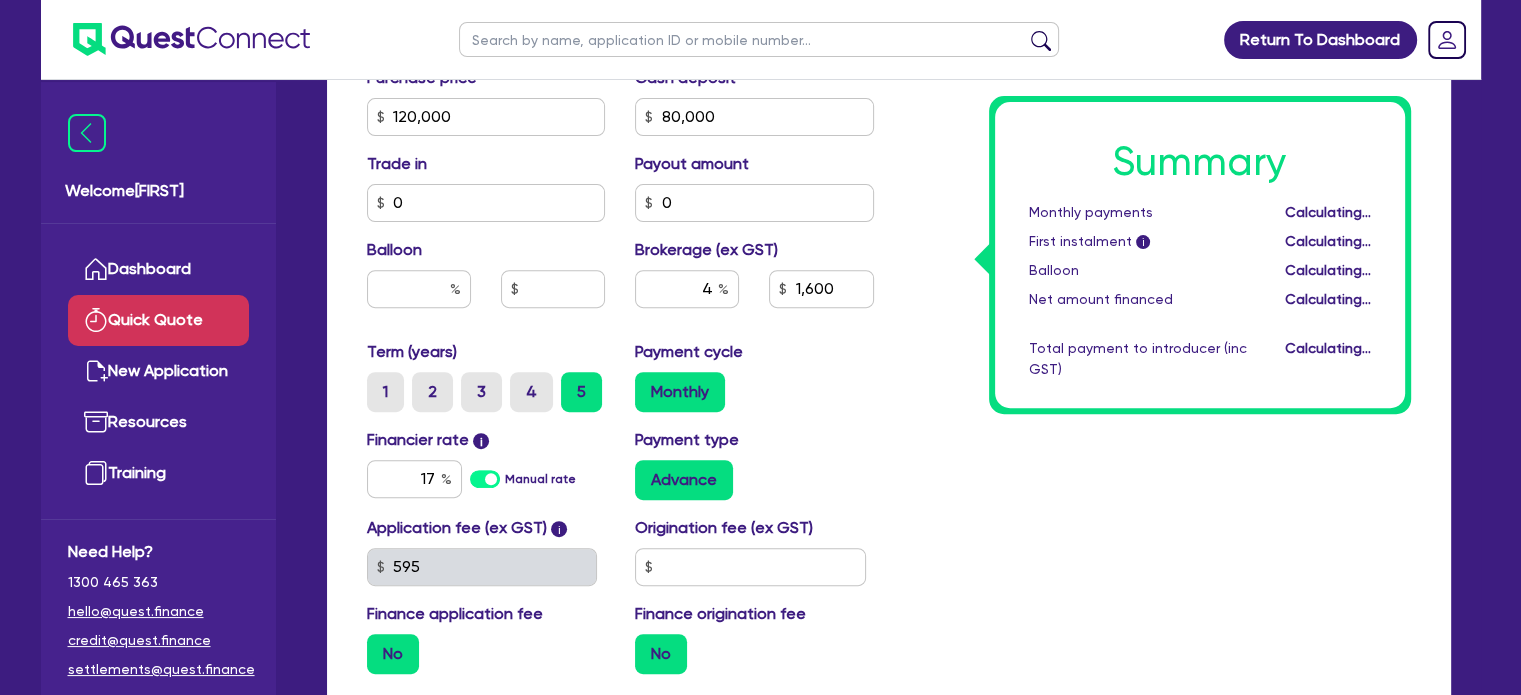 type on "1,600" 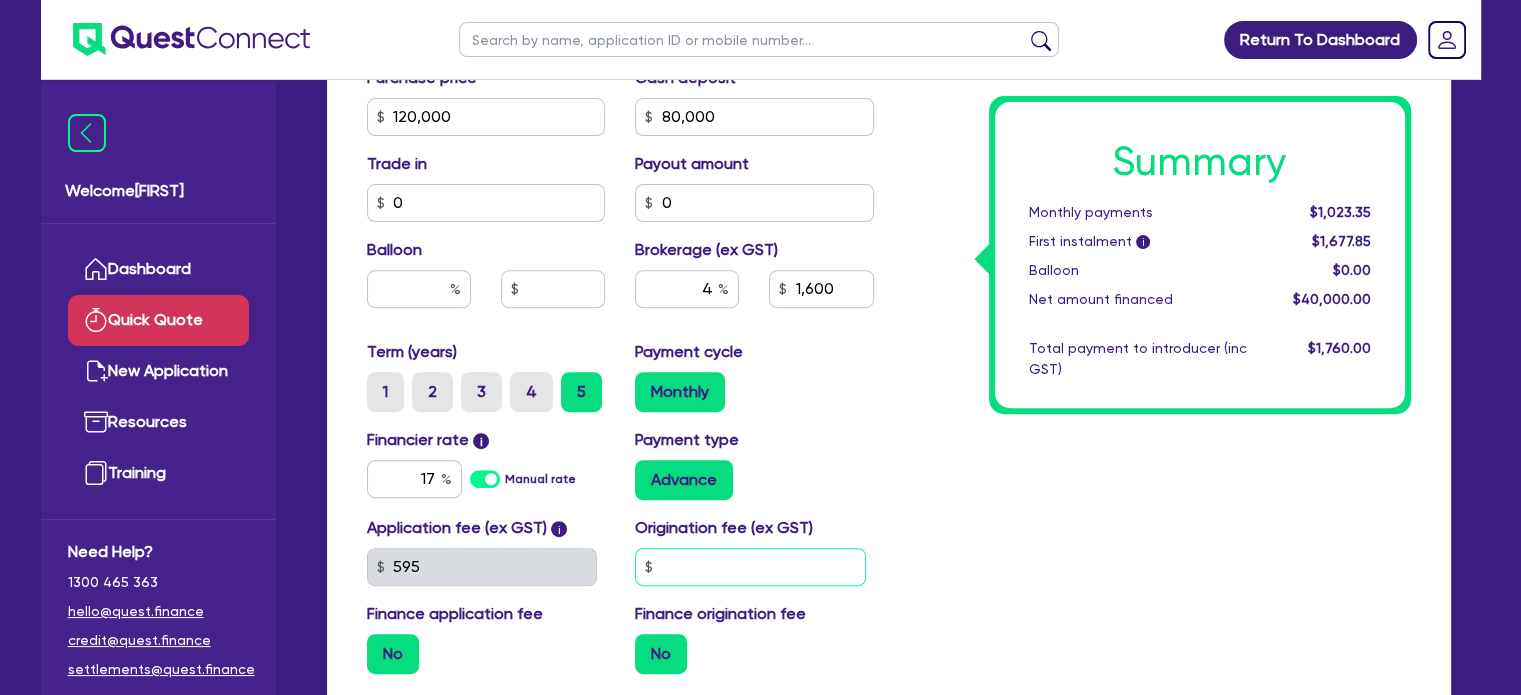 click at bounding box center [750, 567] 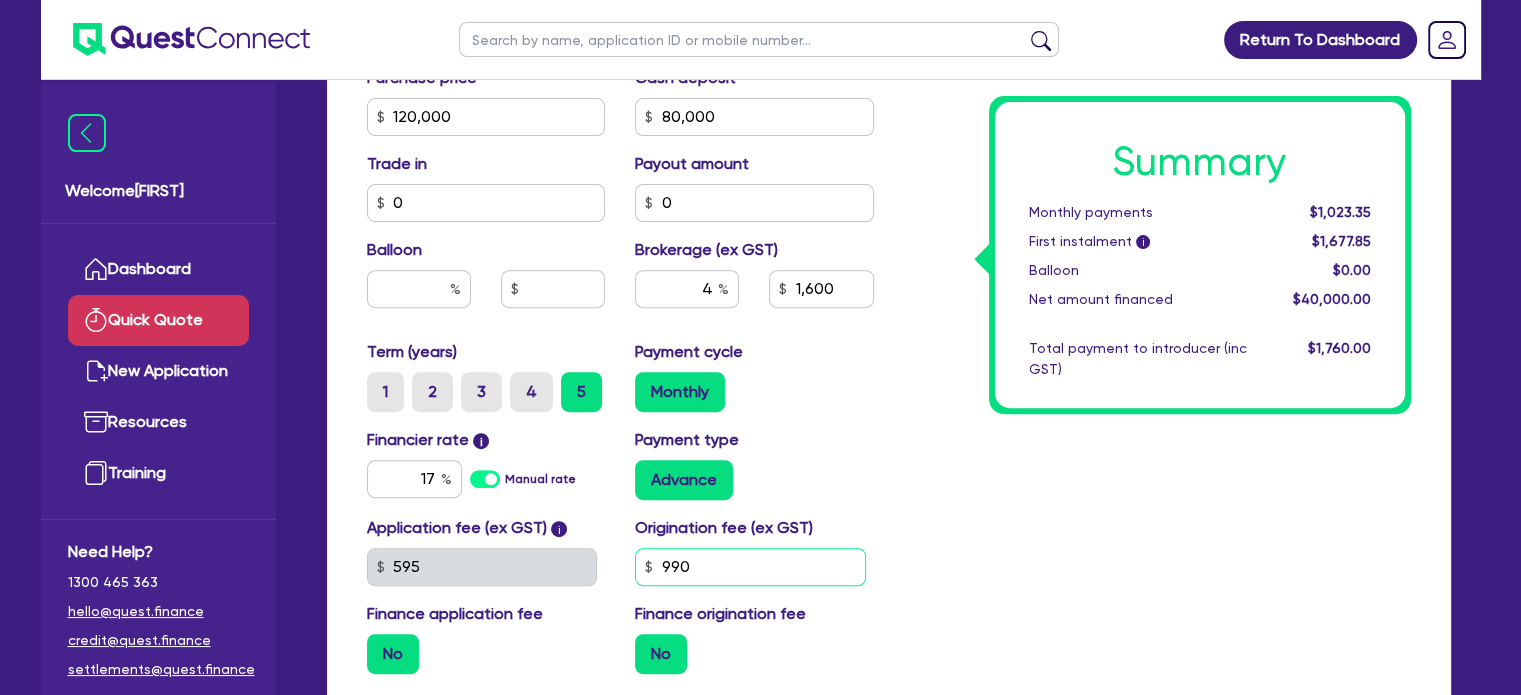 type on "990" 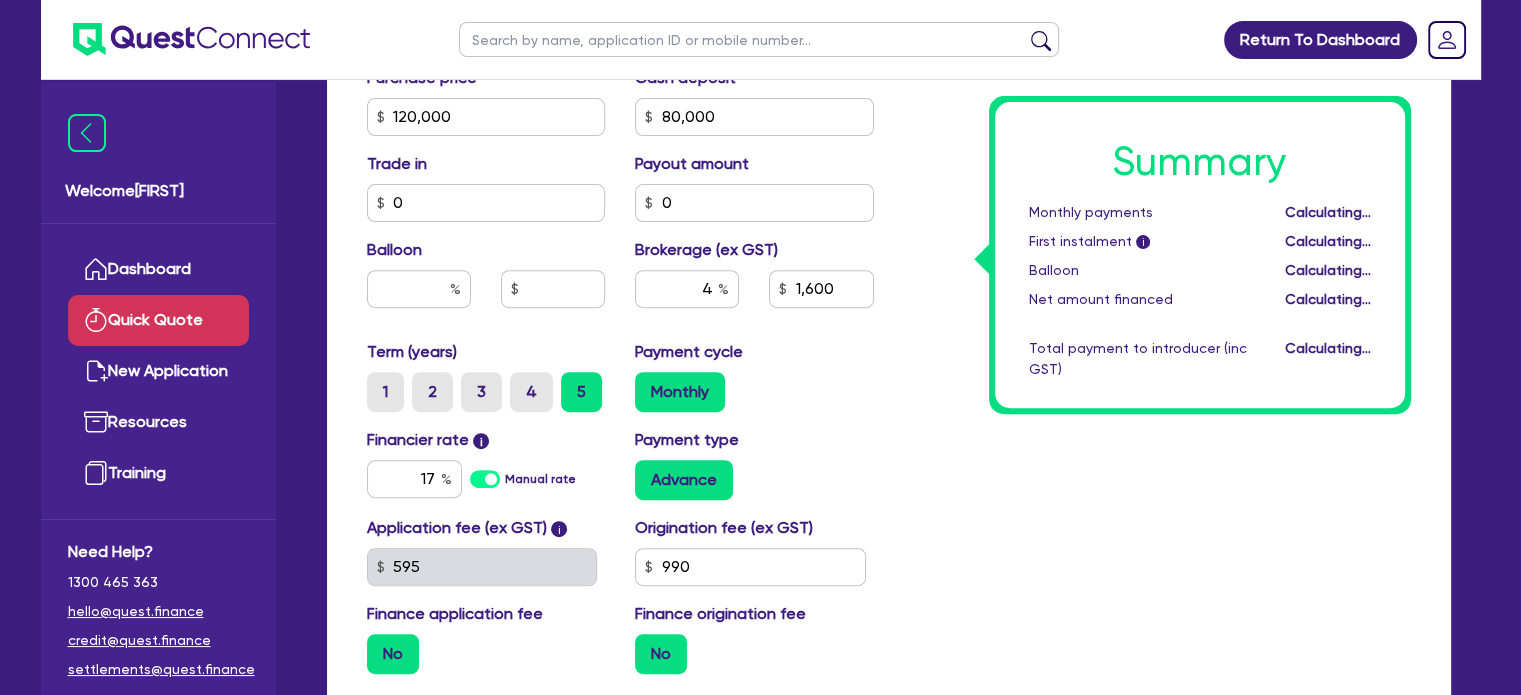 click on "Summary Monthly   payments Calculating... First instalment i Calculating... Balloon Calculating... Net amount financed Calculating... Total payment to introducer (inc GST) Calculating..." at bounding box center [1157, 105] 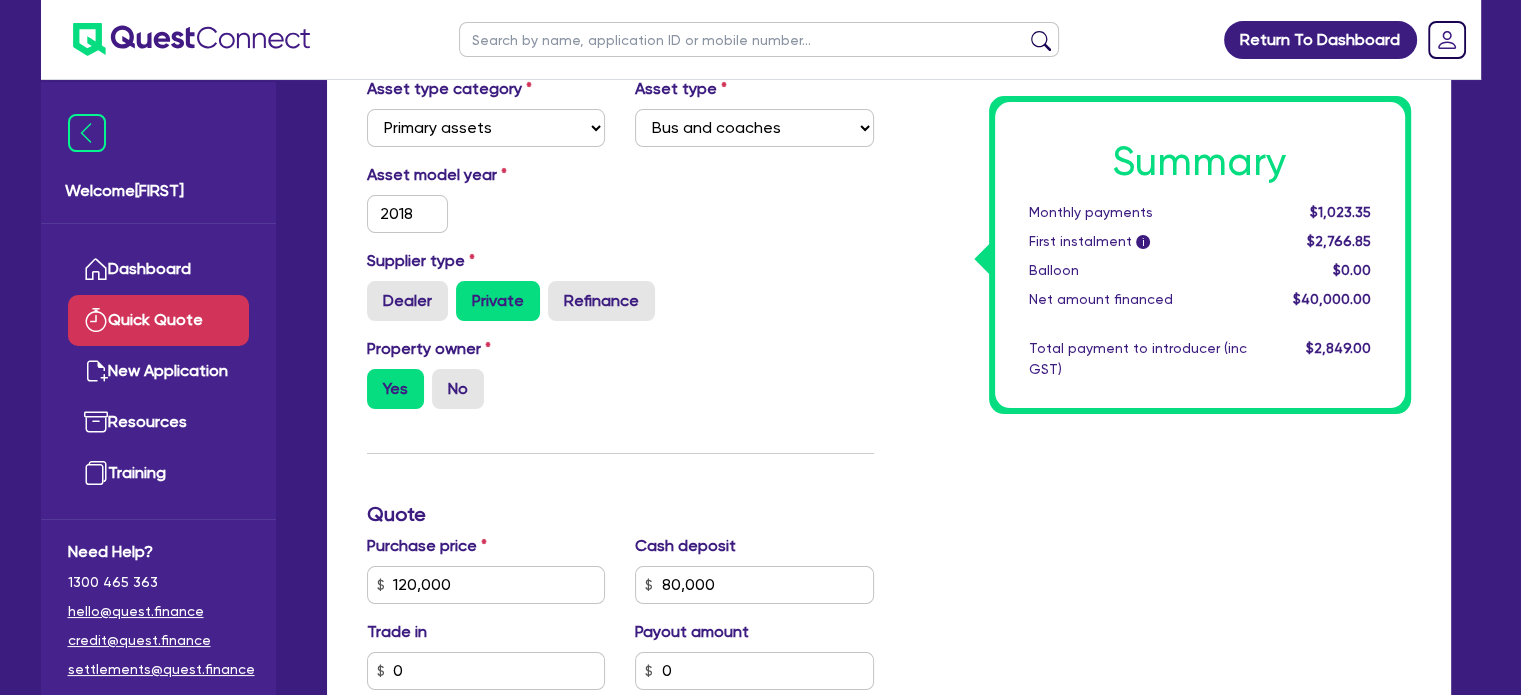 scroll, scrollTop: 300, scrollLeft: 0, axis: vertical 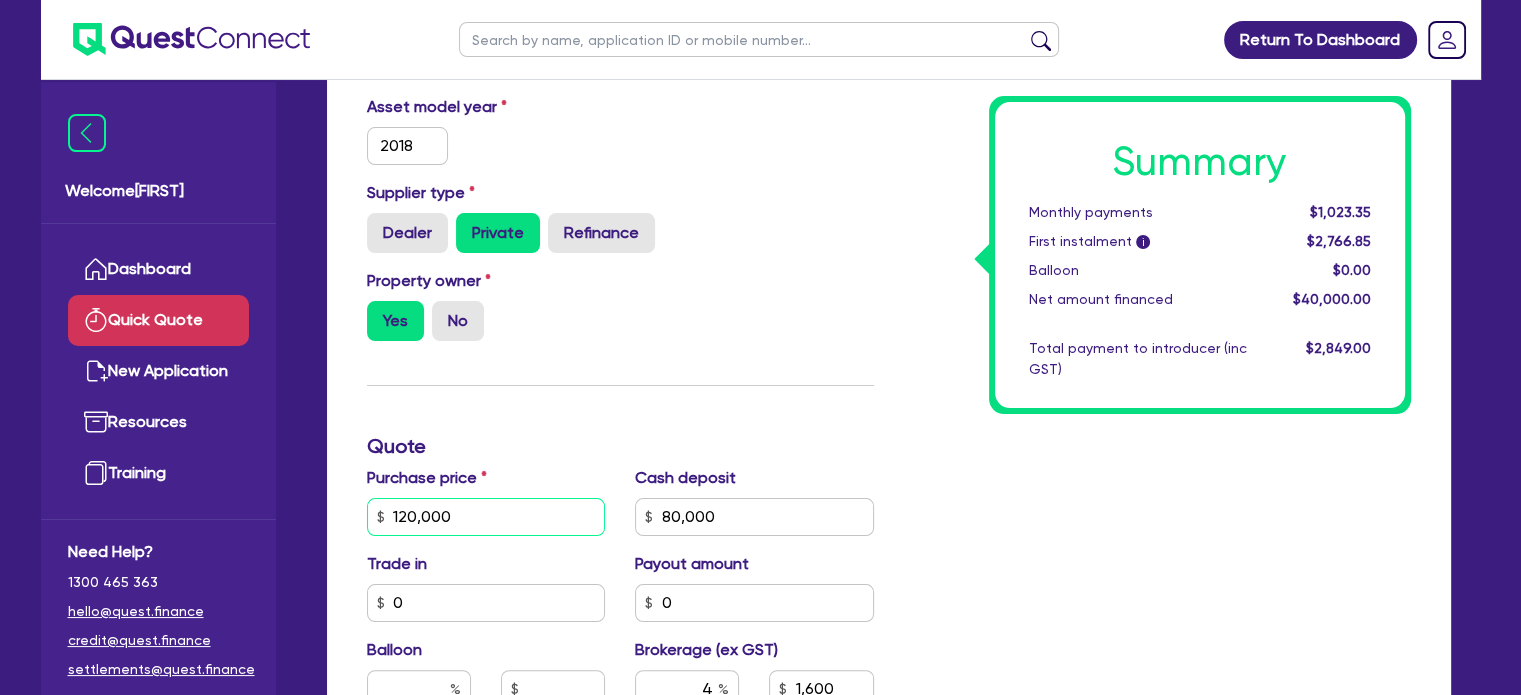 click on "120,000" at bounding box center [486, 517] 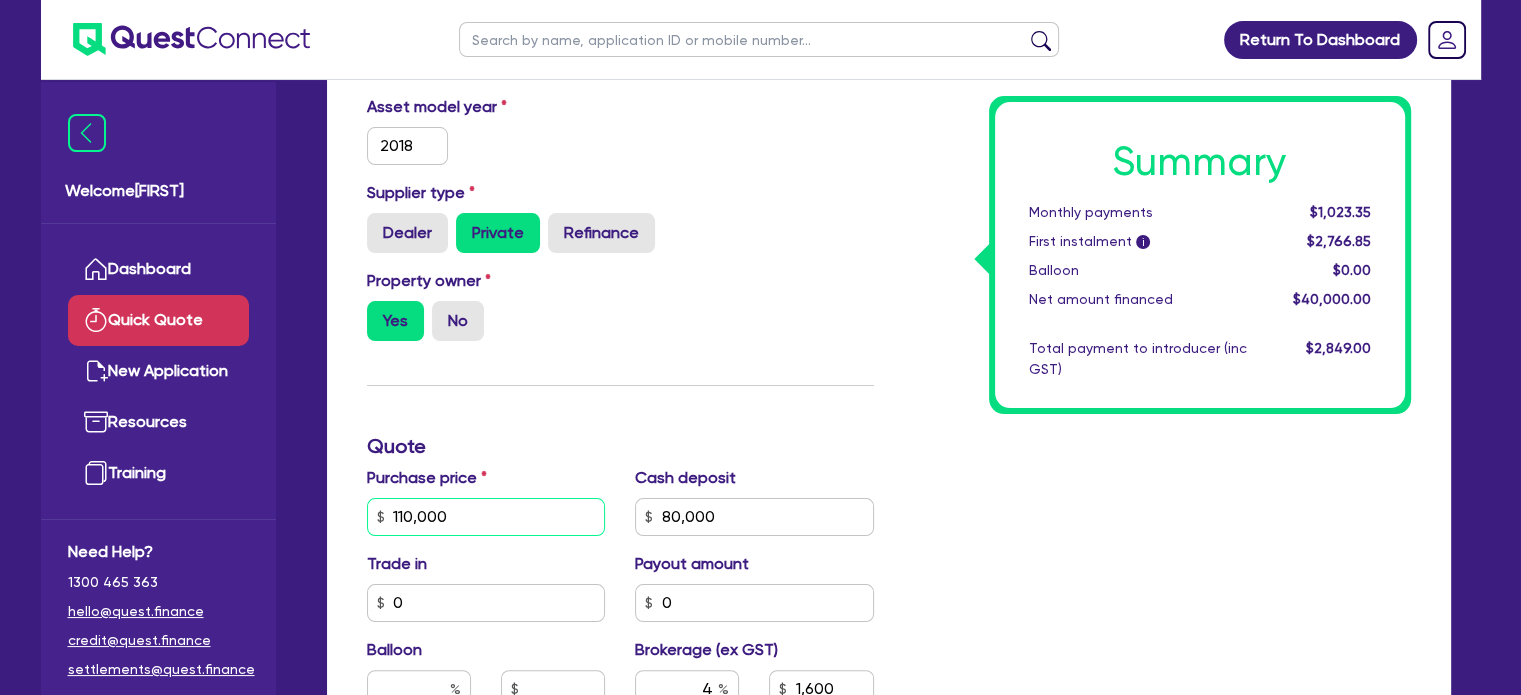 type on "110,000" 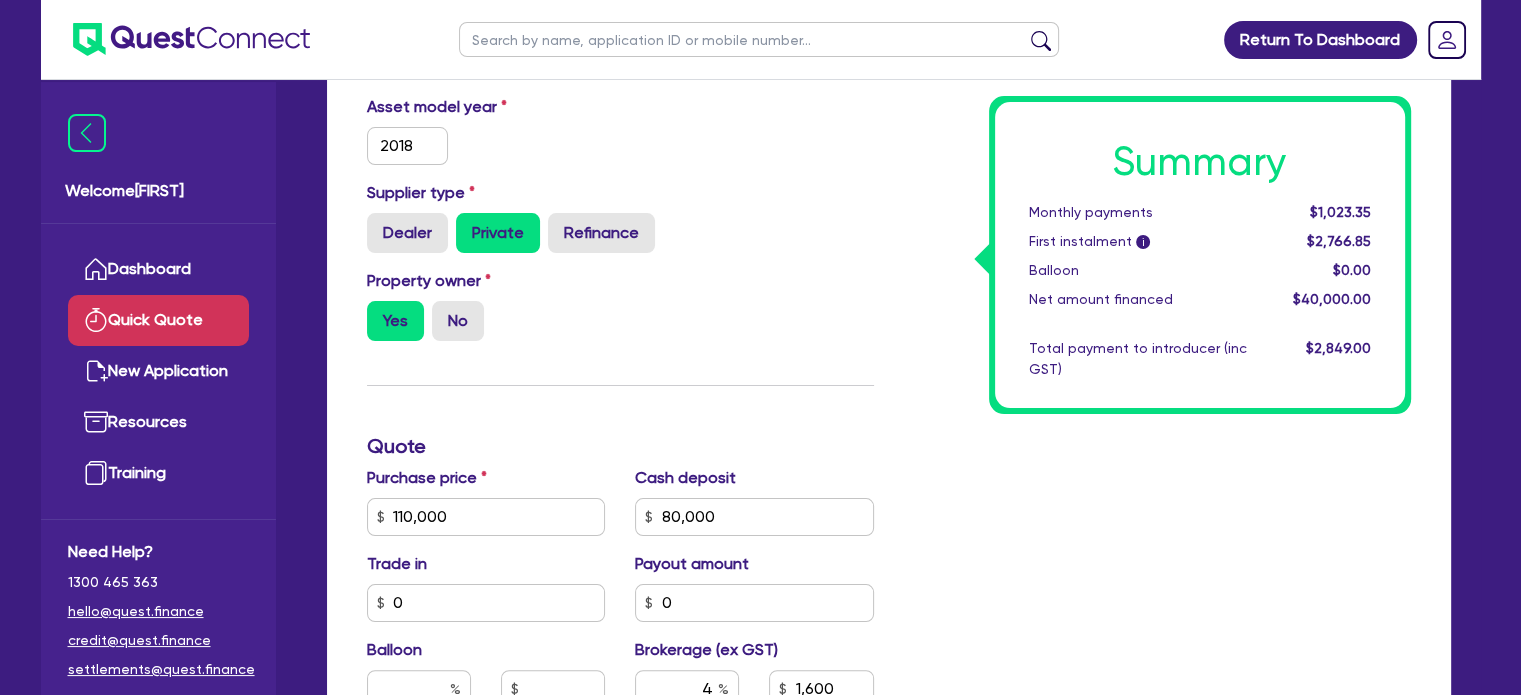 click on "Summary Monthly payments [PRICE] First instalment i [PRICE] Balloon [PRICE] Net amount financed [PRICE] Total payment to introducer (inc GST) [PRICE]" at bounding box center [1157, 505] 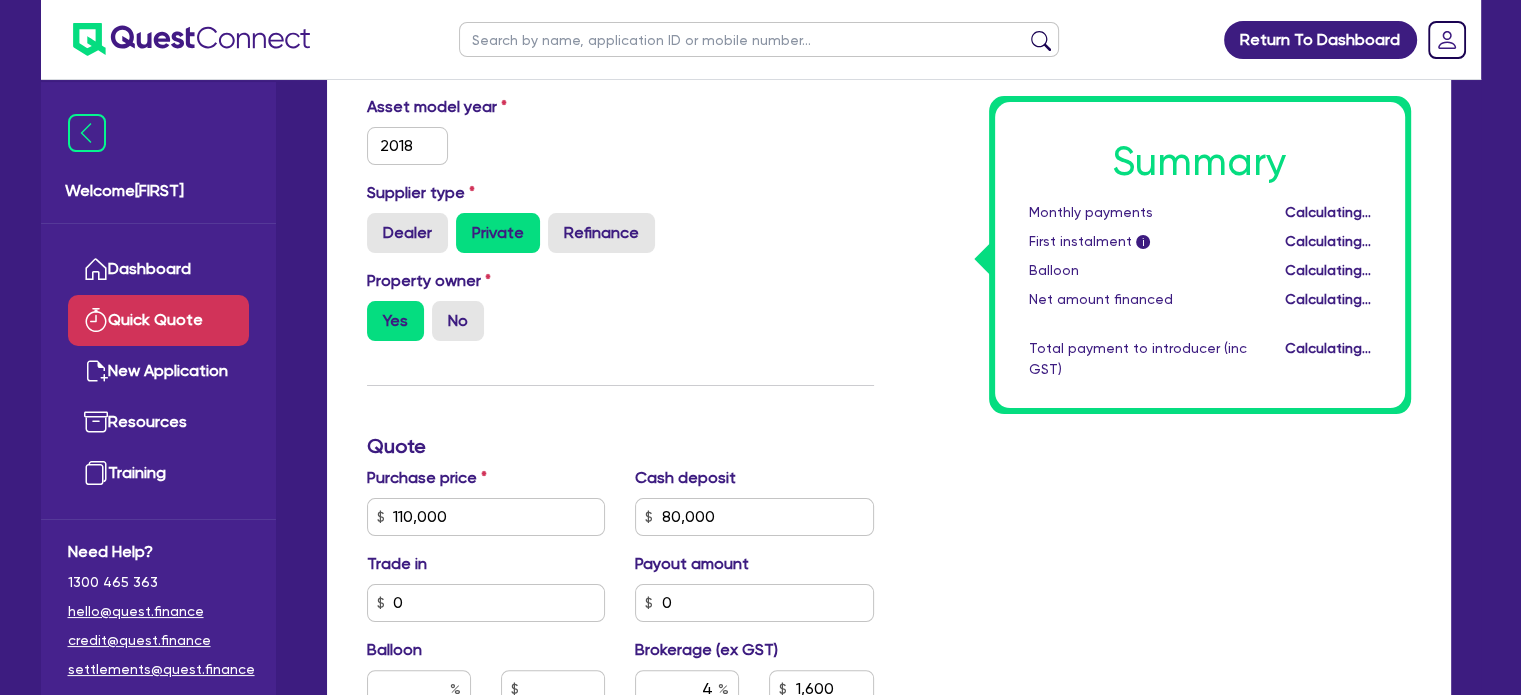 type on "1,200" 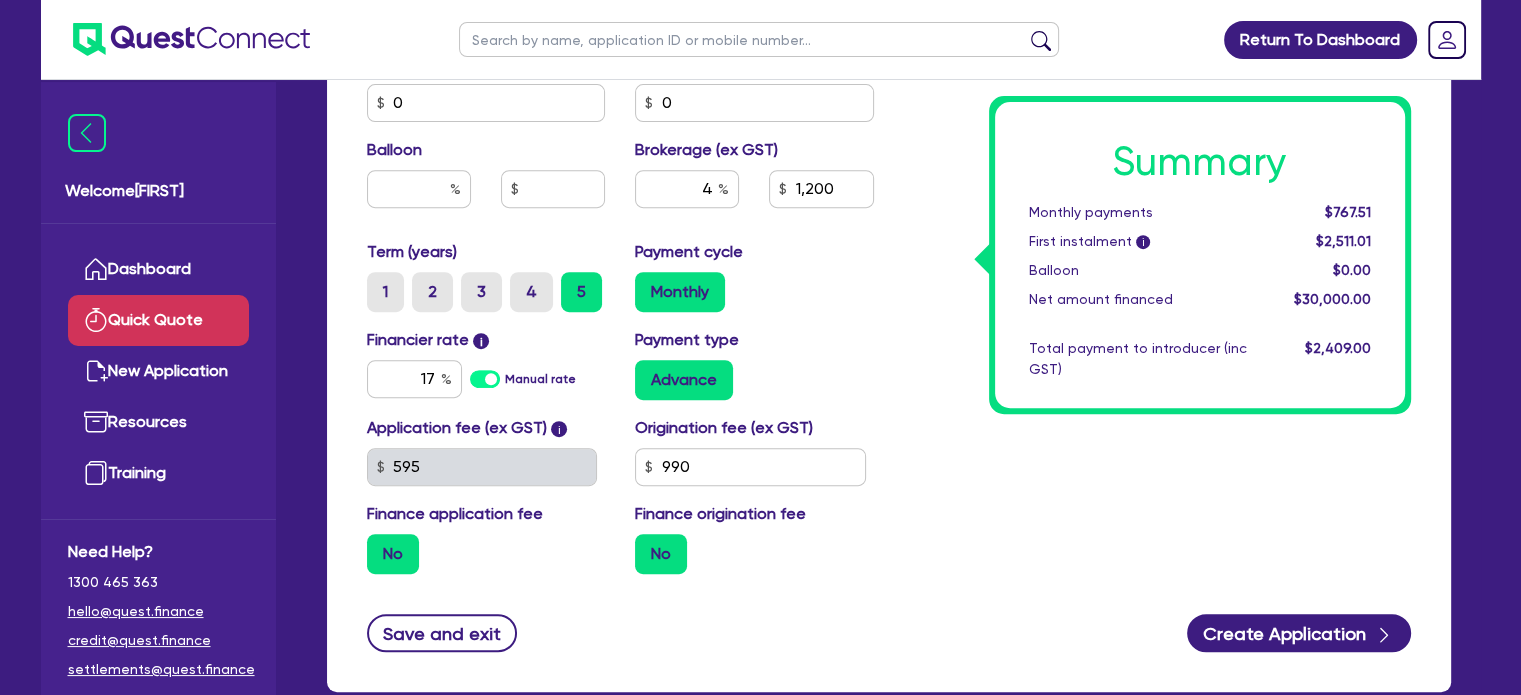 scroll, scrollTop: 700, scrollLeft: 0, axis: vertical 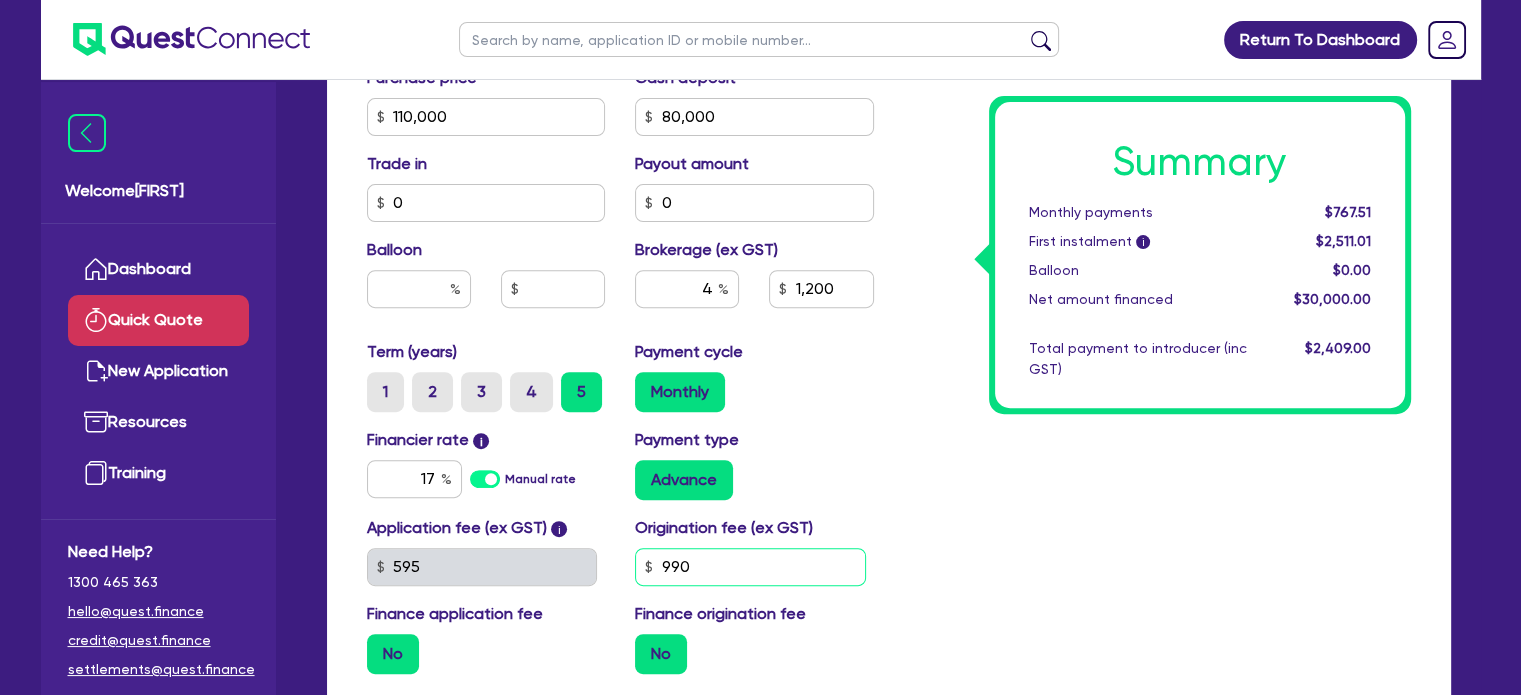 click on "990" at bounding box center [750, 567] 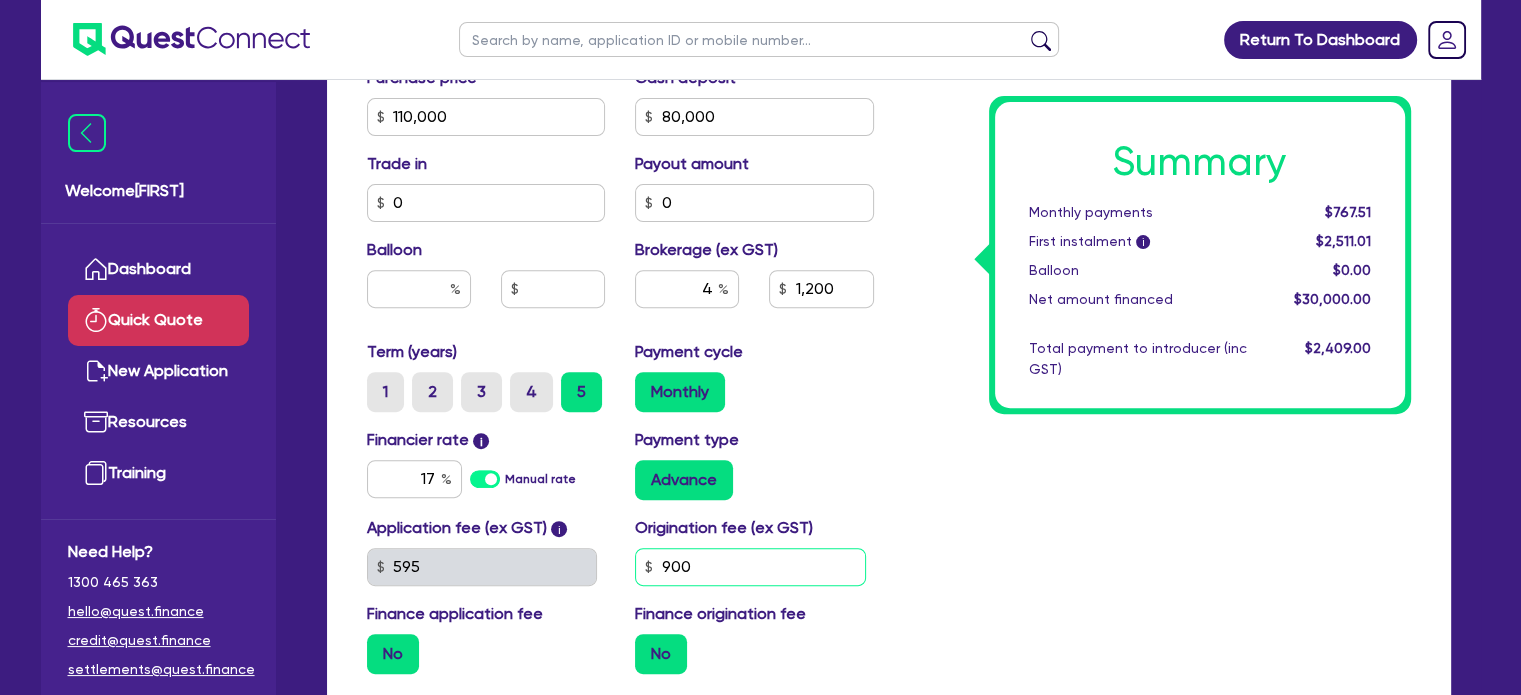 type on "900" 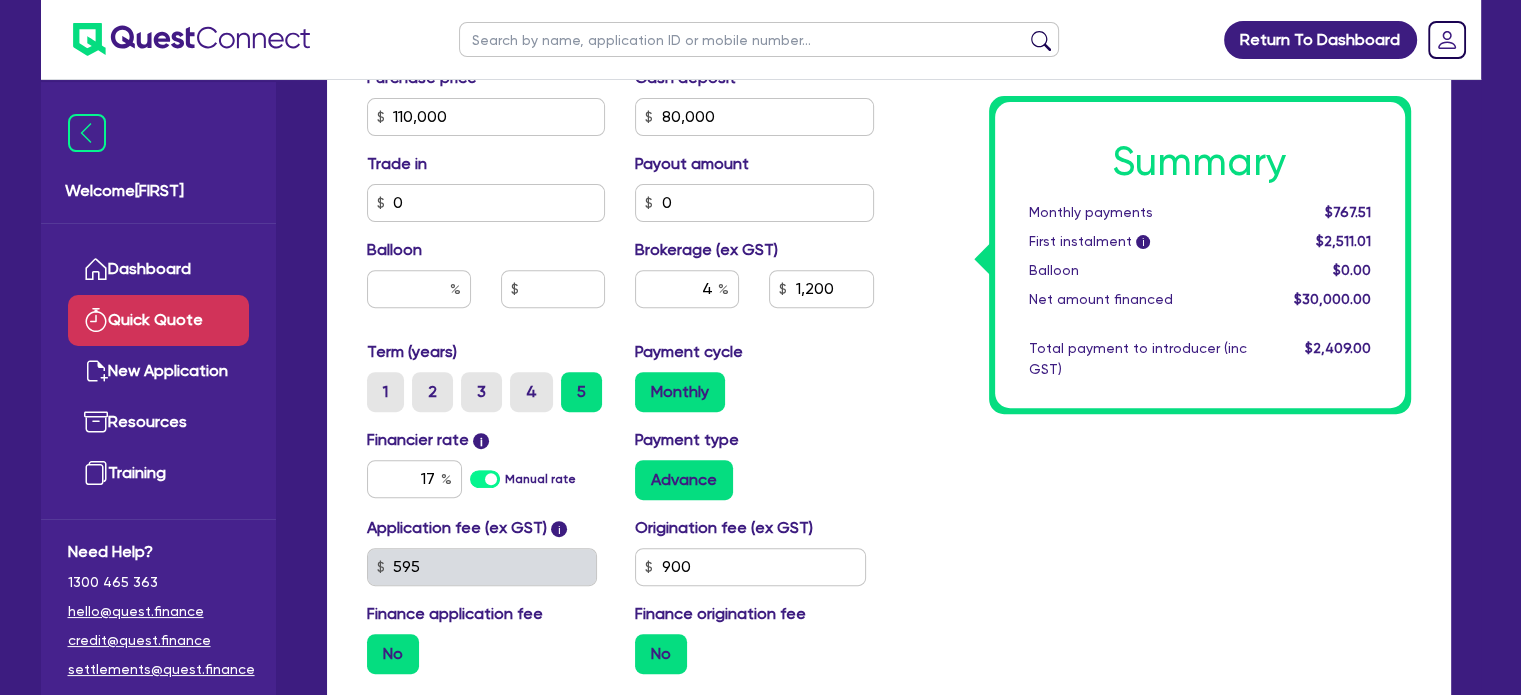 click on "Summary Monthly payments [PRICE] First instalment i [PRICE] Balloon [PRICE] Net amount financed [PRICE] Total payment to introducer (inc GST) [PRICE]" at bounding box center [1157, 105] 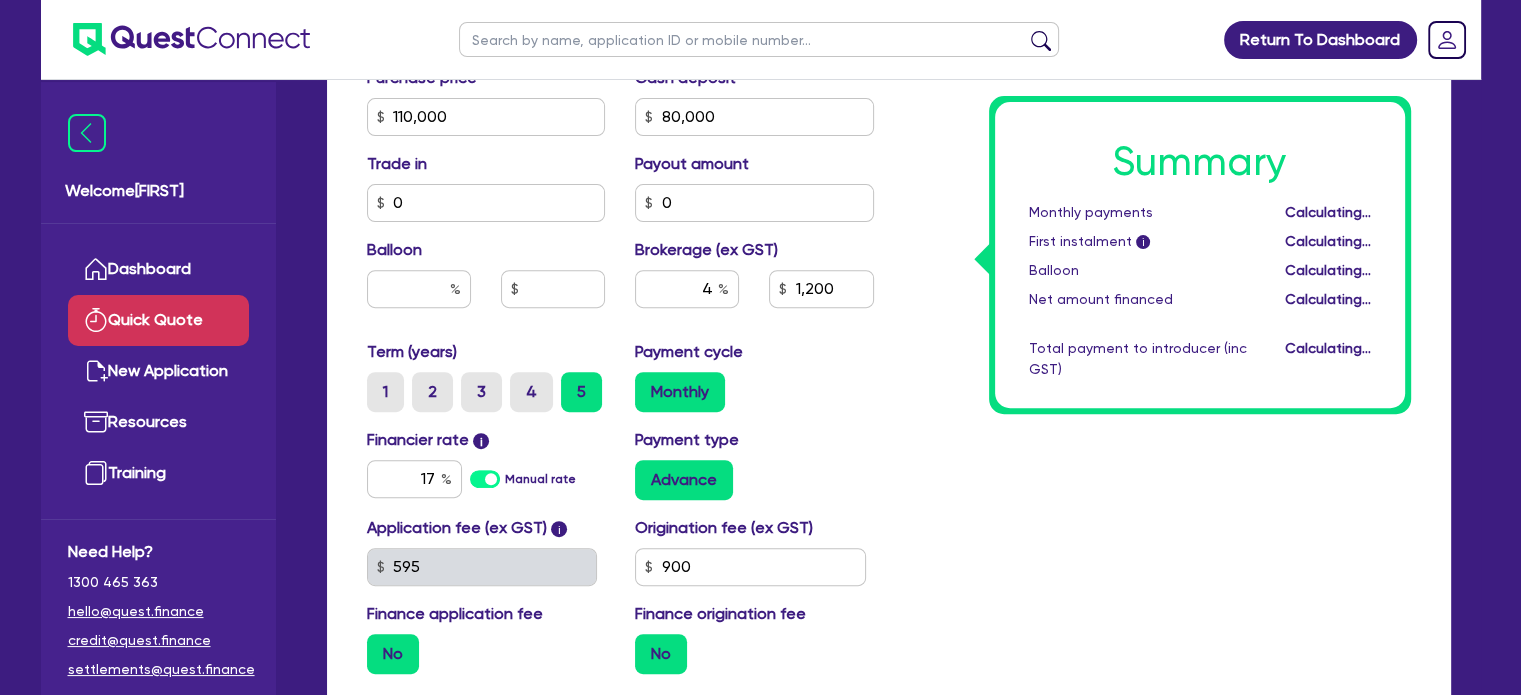 type on "1,200" 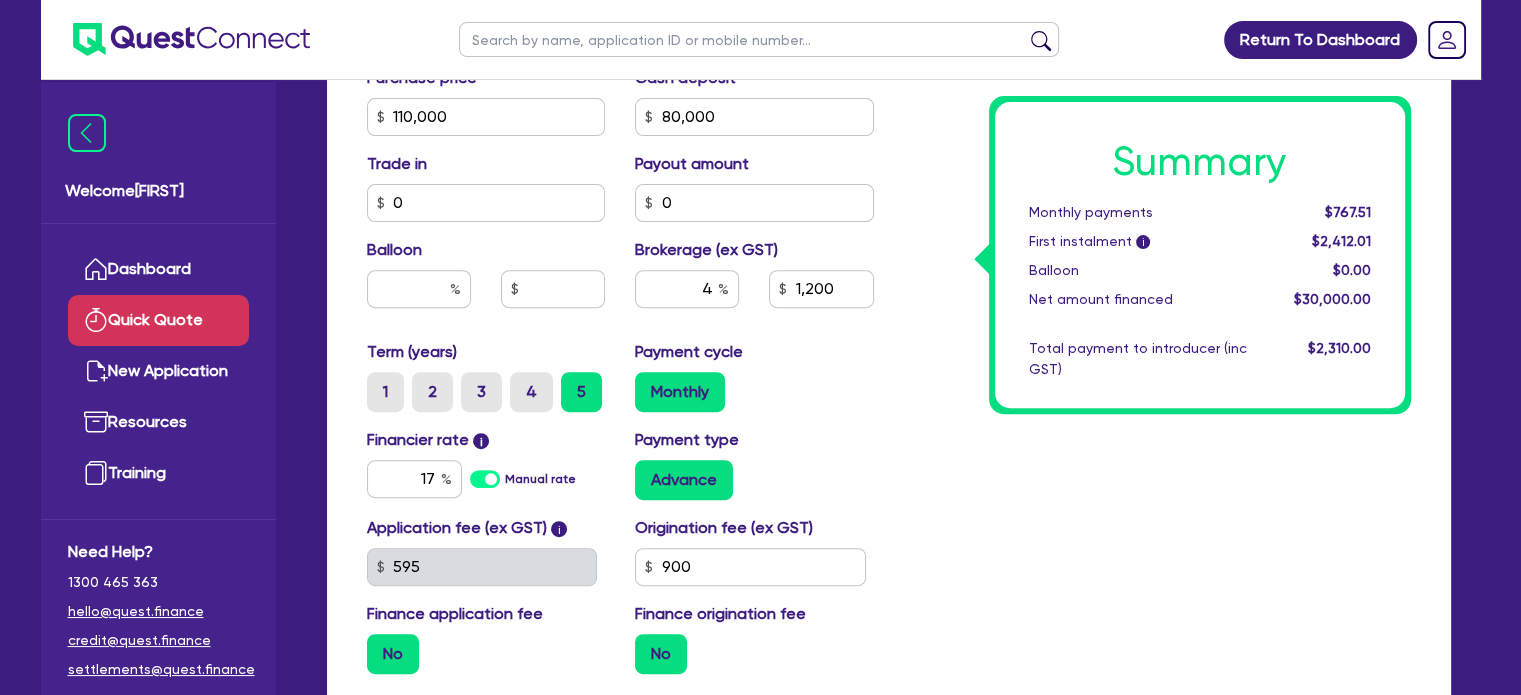 scroll, scrollTop: 800, scrollLeft: 0, axis: vertical 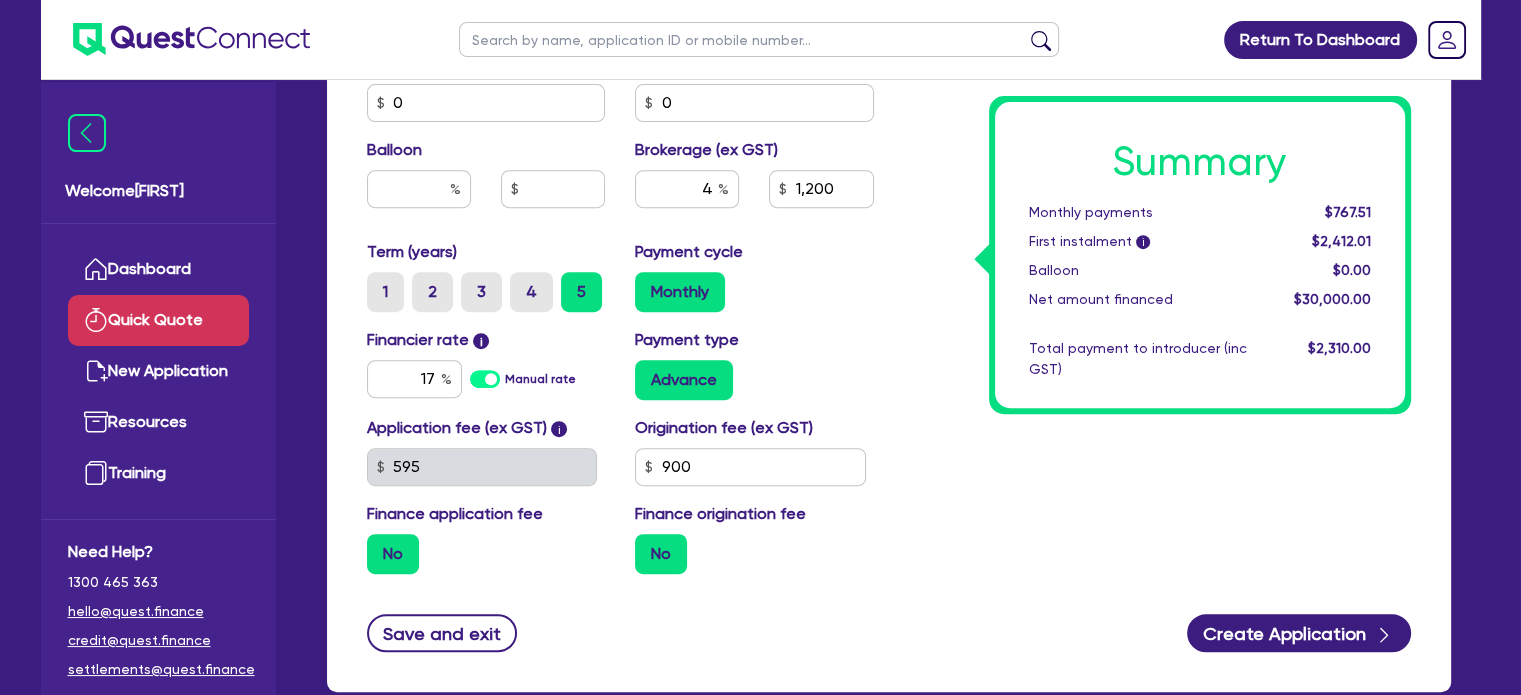 click on "No" at bounding box center (393, 554) 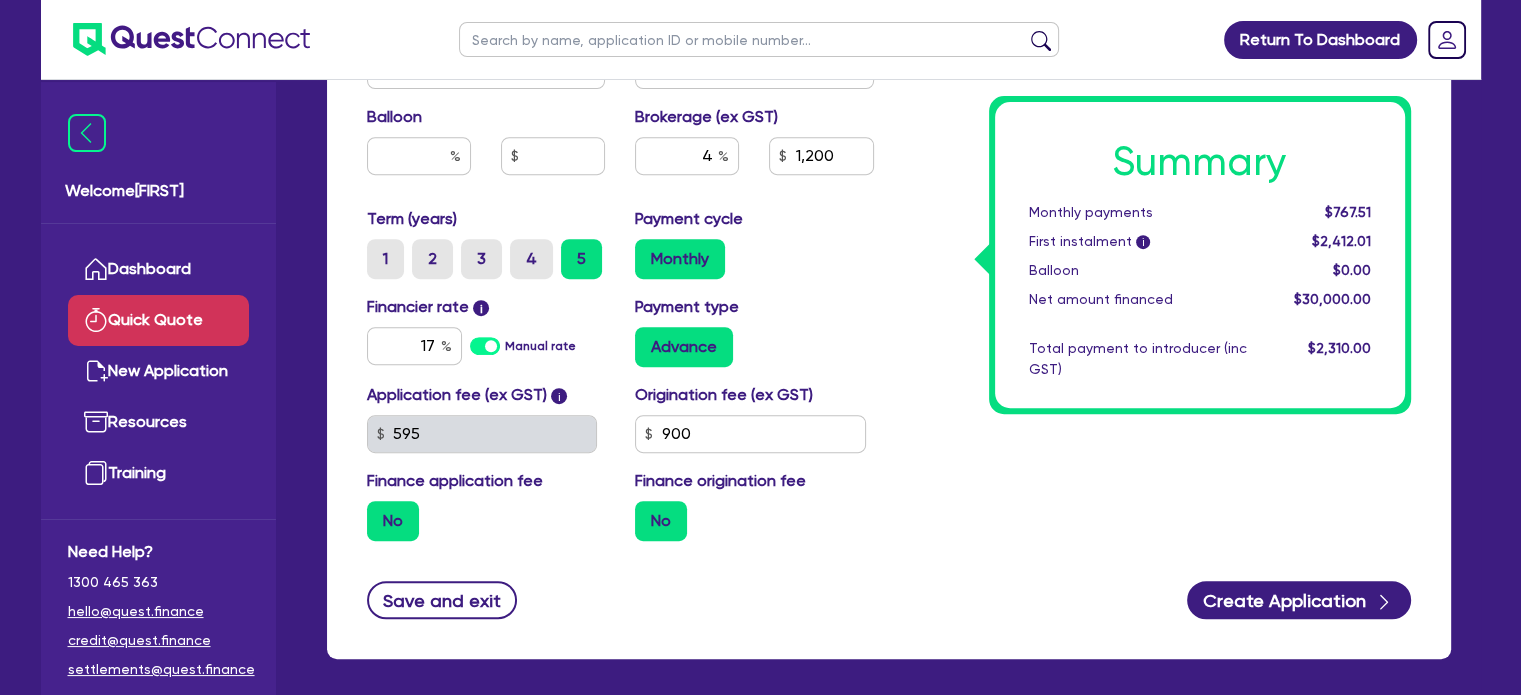 scroll, scrollTop: 800, scrollLeft: 0, axis: vertical 